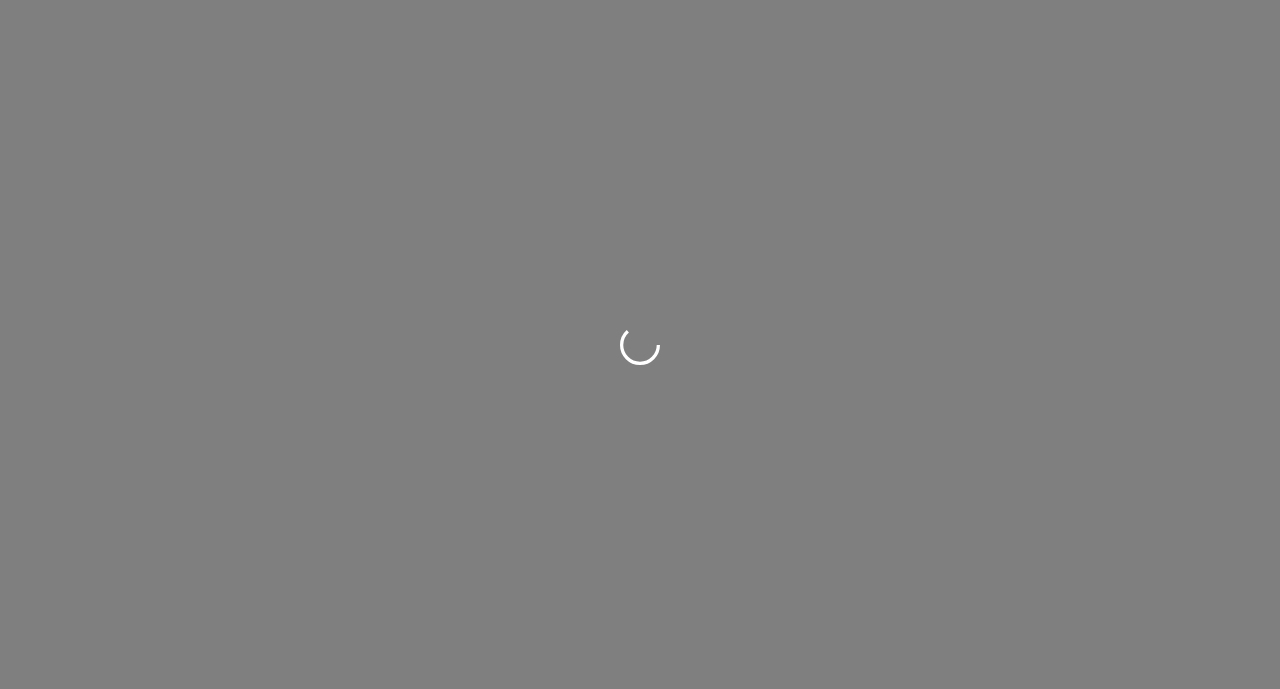 scroll, scrollTop: 0, scrollLeft: 0, axis: both 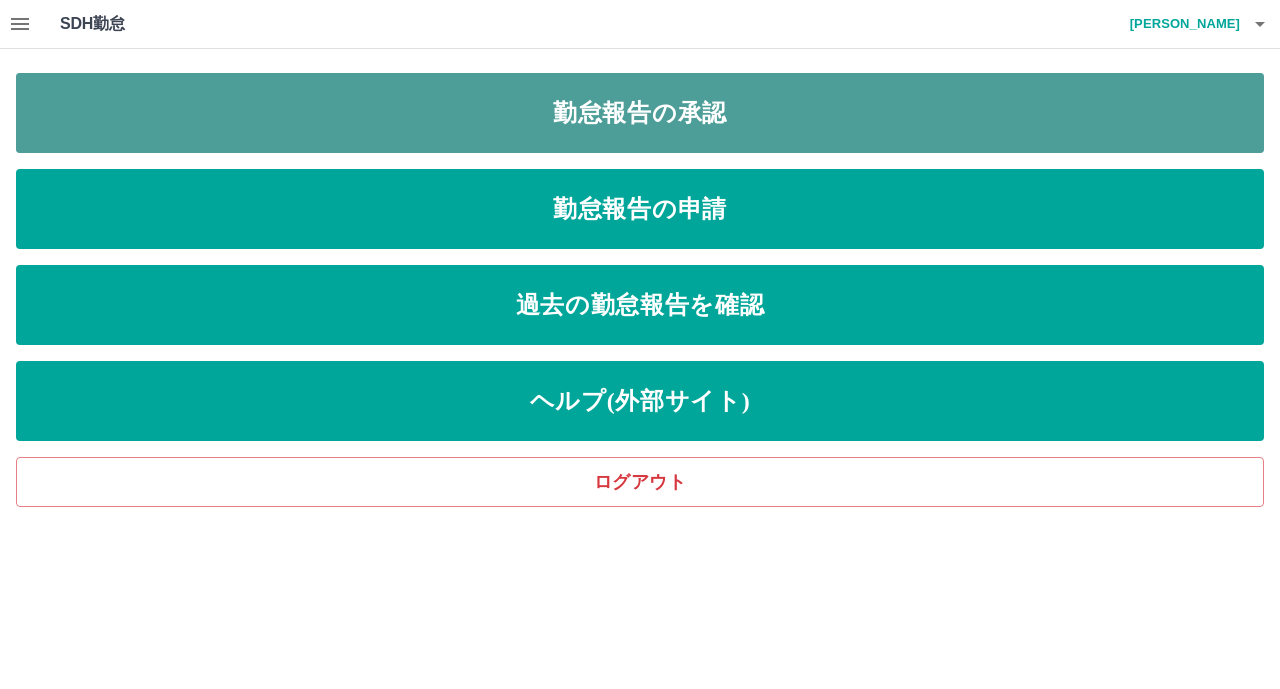 click on "勤怠報告の承認" at bounding box center (640, 113) 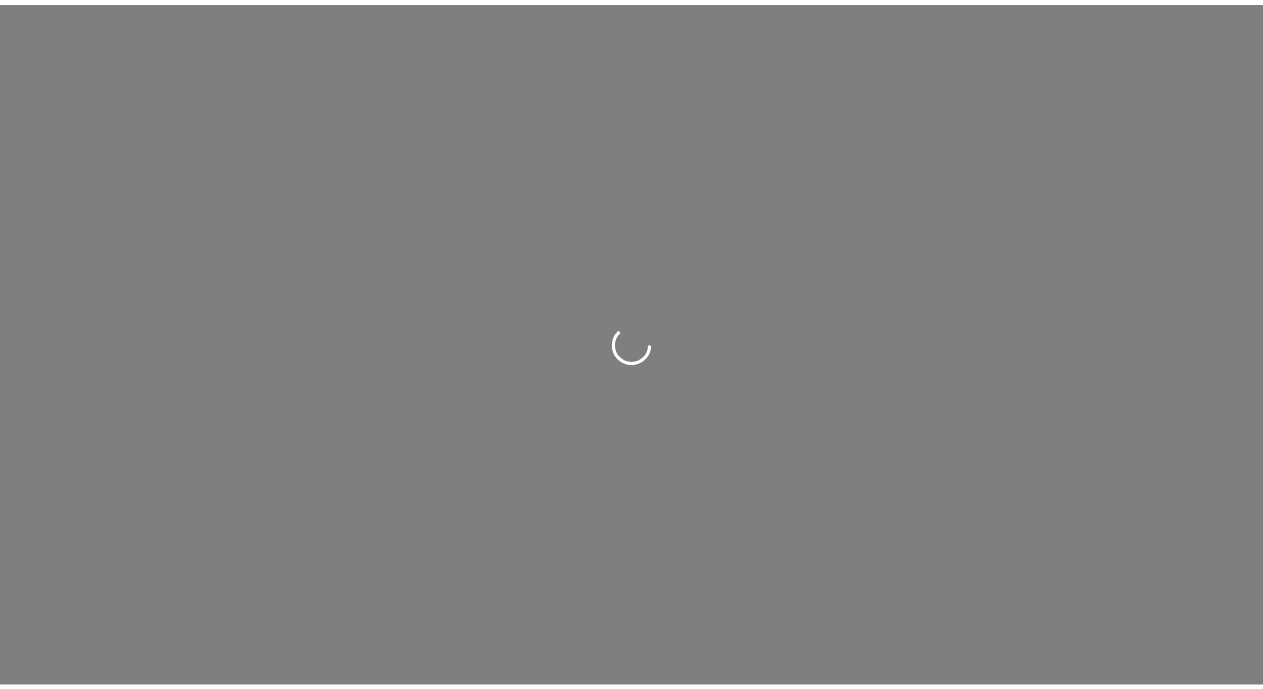 scroll, scrollTop: 0, scrollLeft: 0, axis: both 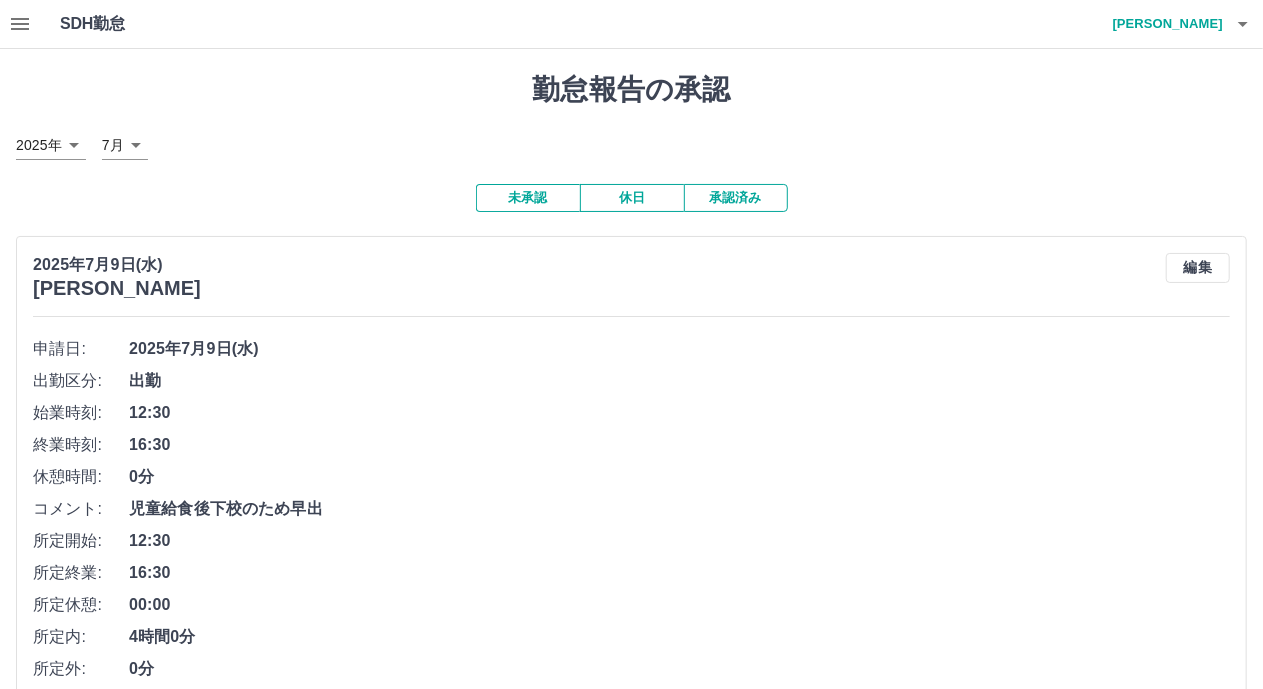 click 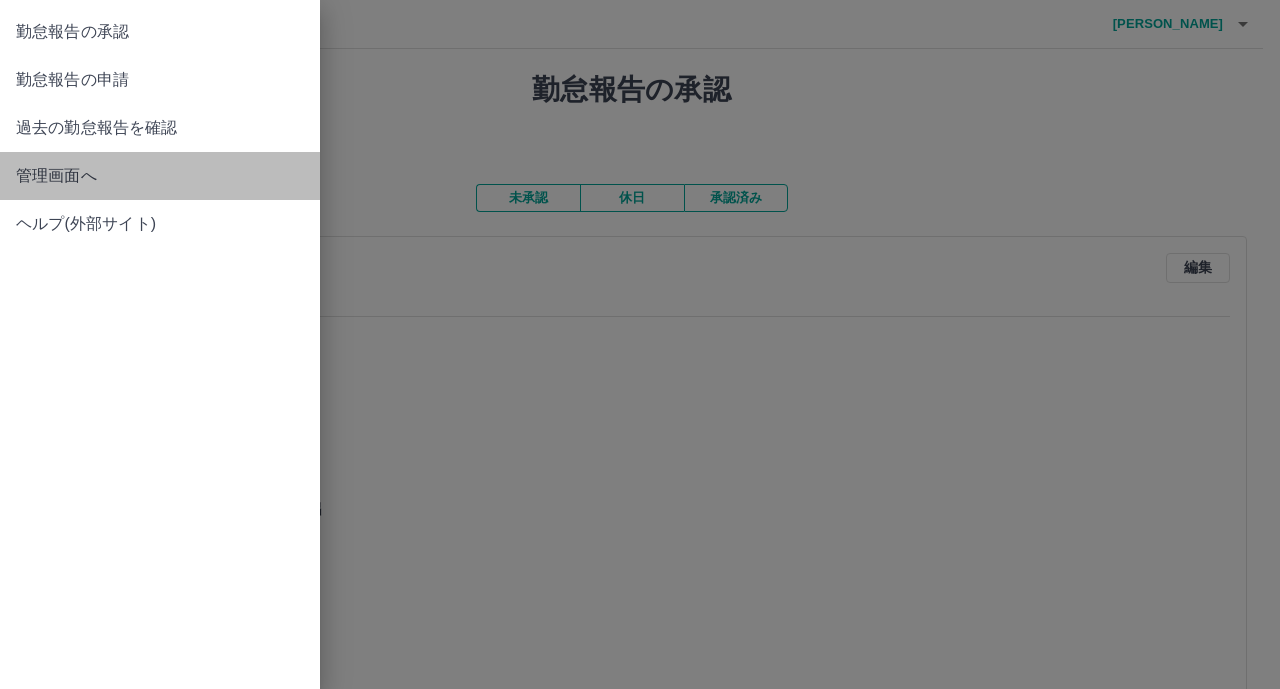 click on "管理画面へ" at bounding box center [160, 176] 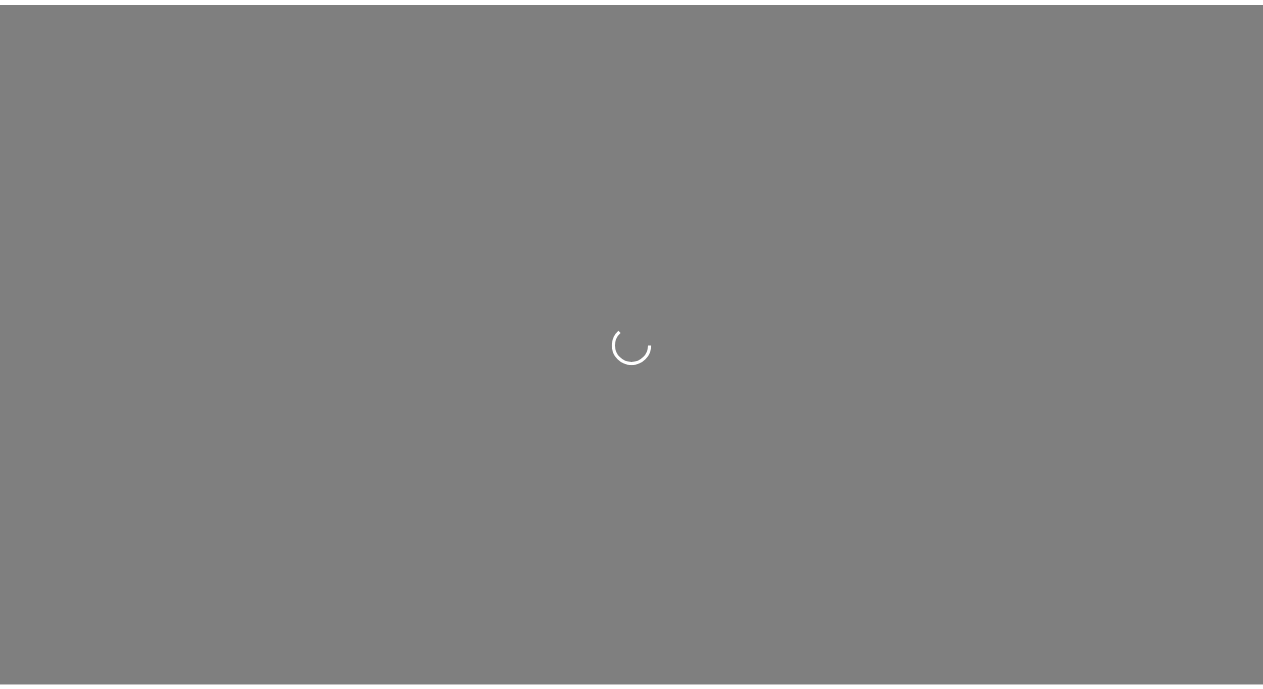 scroll, scrollTop: 0, scrollLeft: 0, axis: both 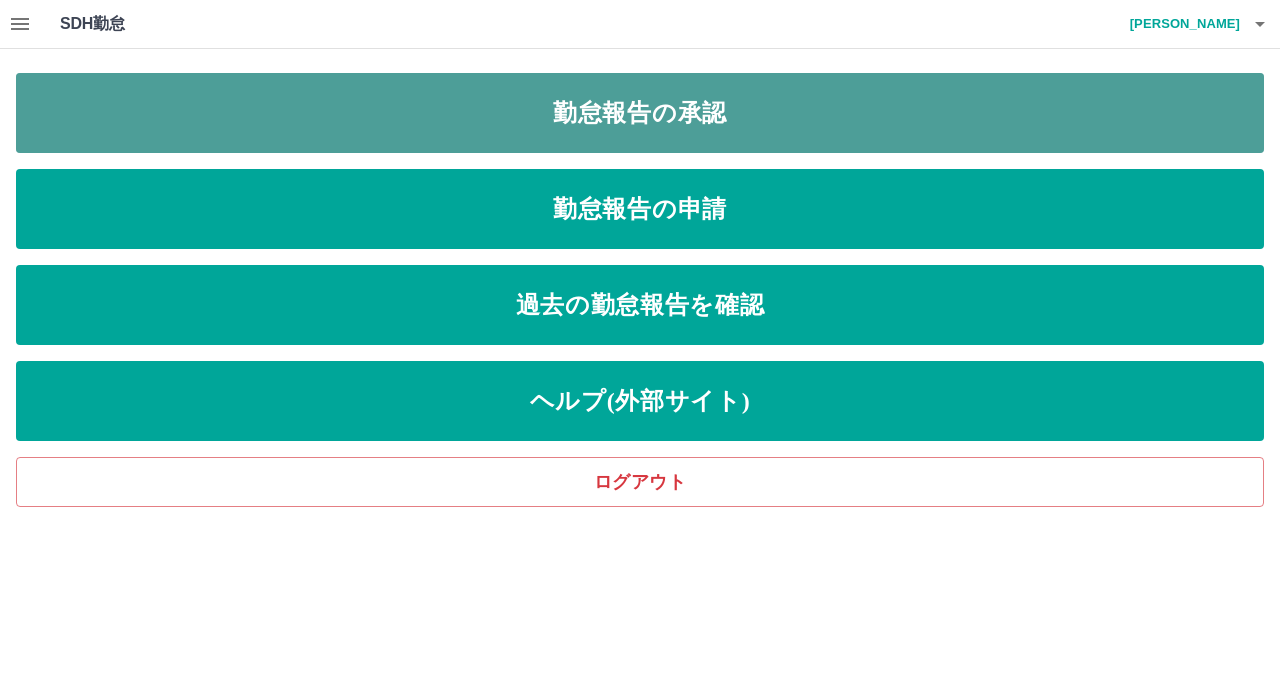 click on "勤怠報告の承認" at bounding box center [640, 113] 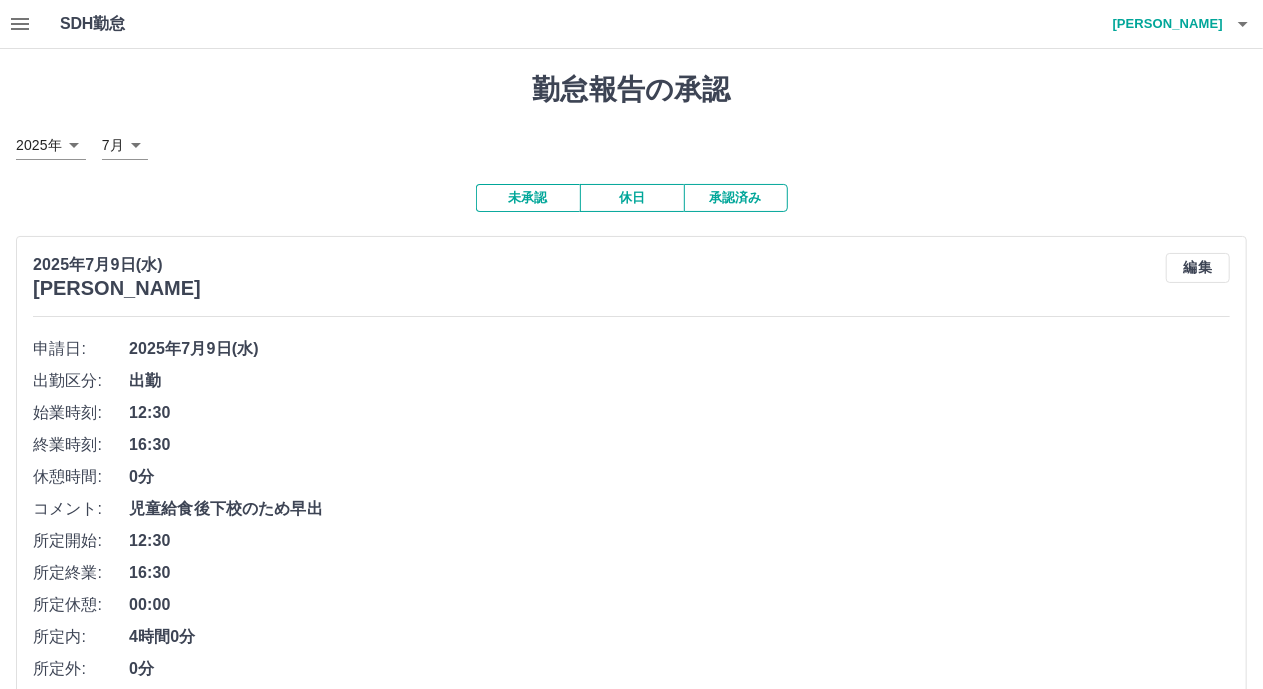 click 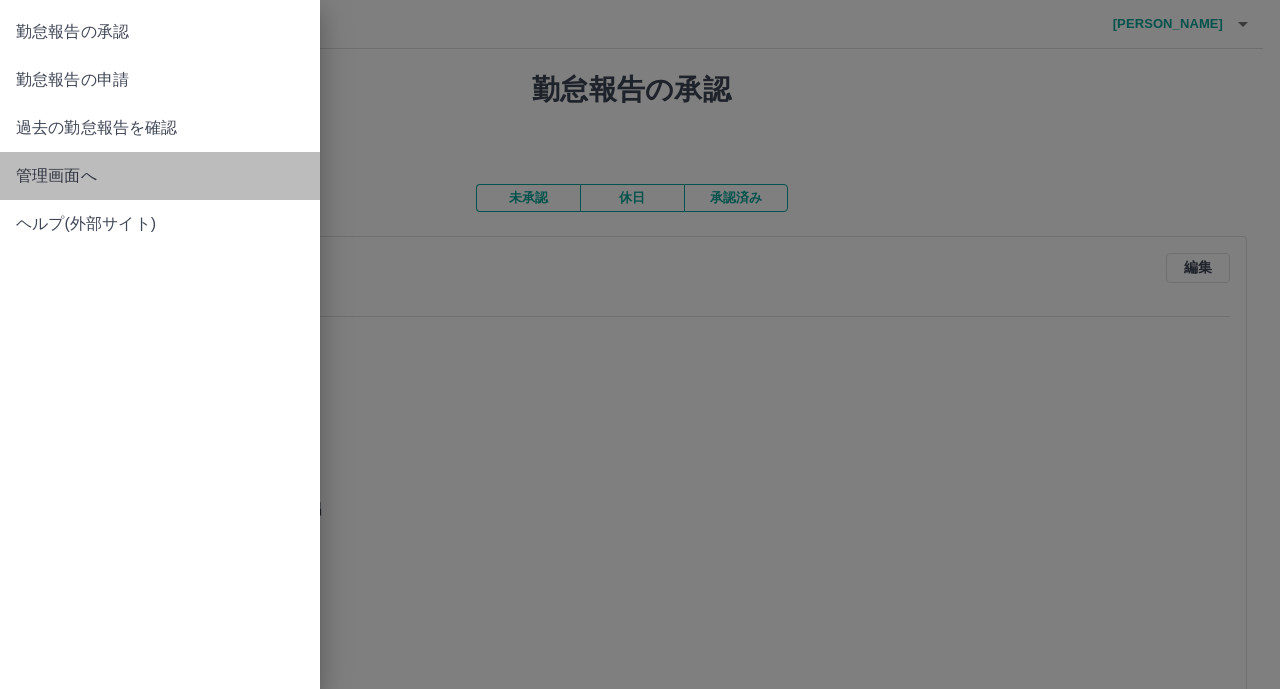click on "管理画面へ" at bounding box center (160, 176) 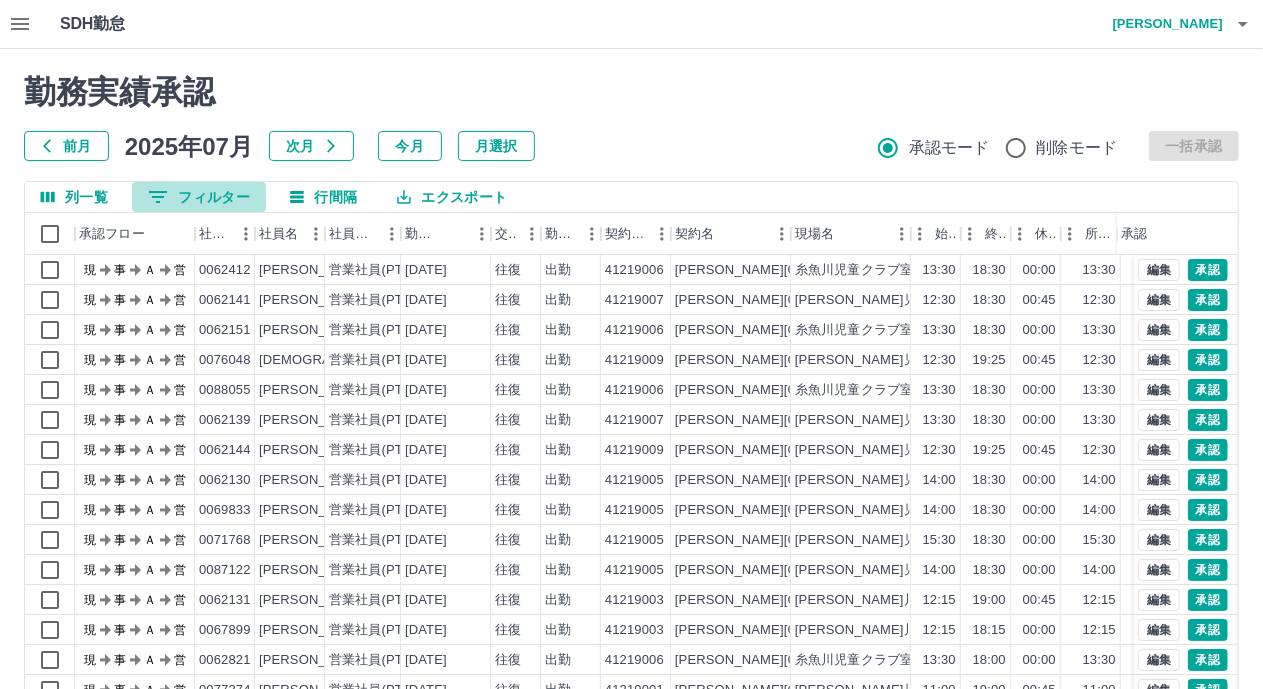 click on "0 フィルター" at bounding box center [199, 197] 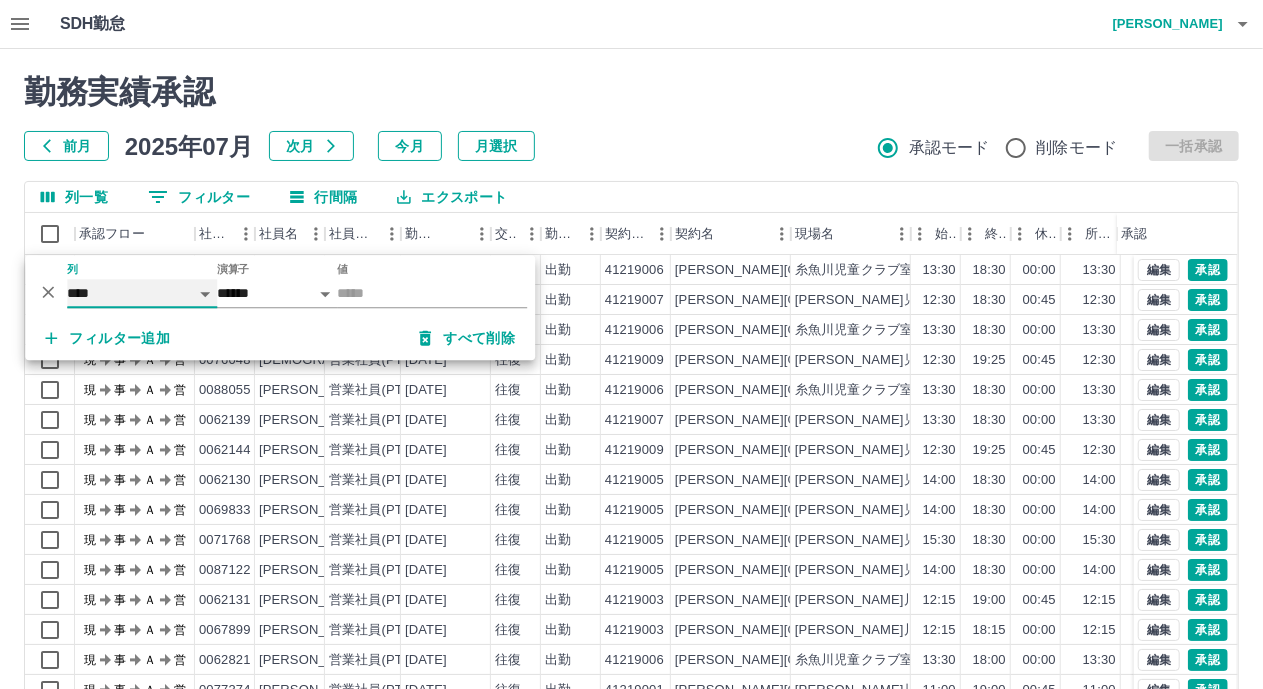 click on "**** *** **** *** *** **** ***** *** *** ** ** ** **** **** **** ** ** *** **** *****" at bounding box center [142, 293] 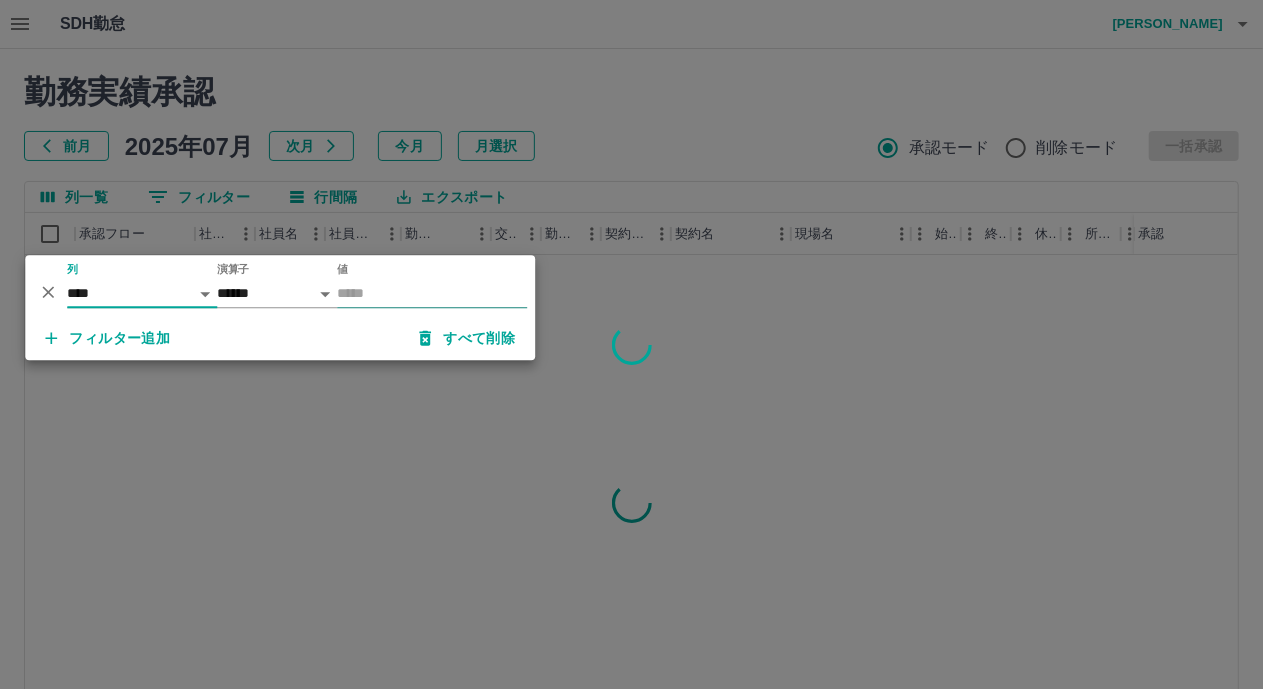 click on "値" at bounding box center (432, 293) 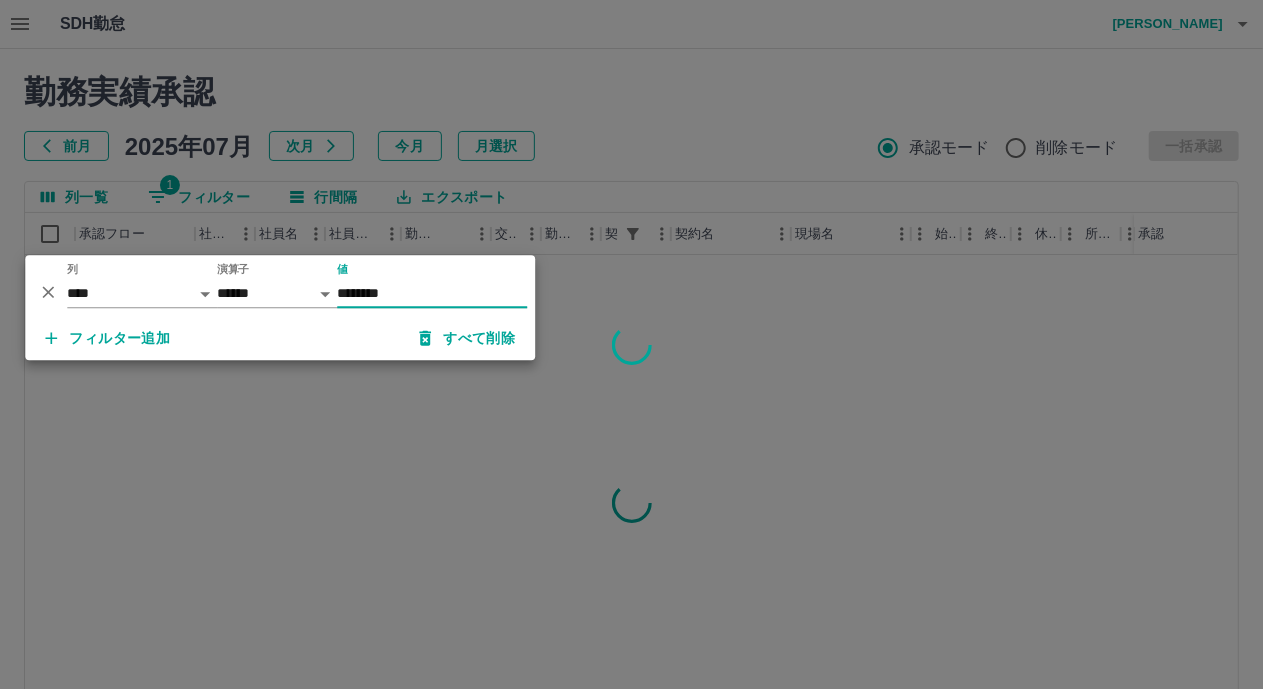 type on "********" 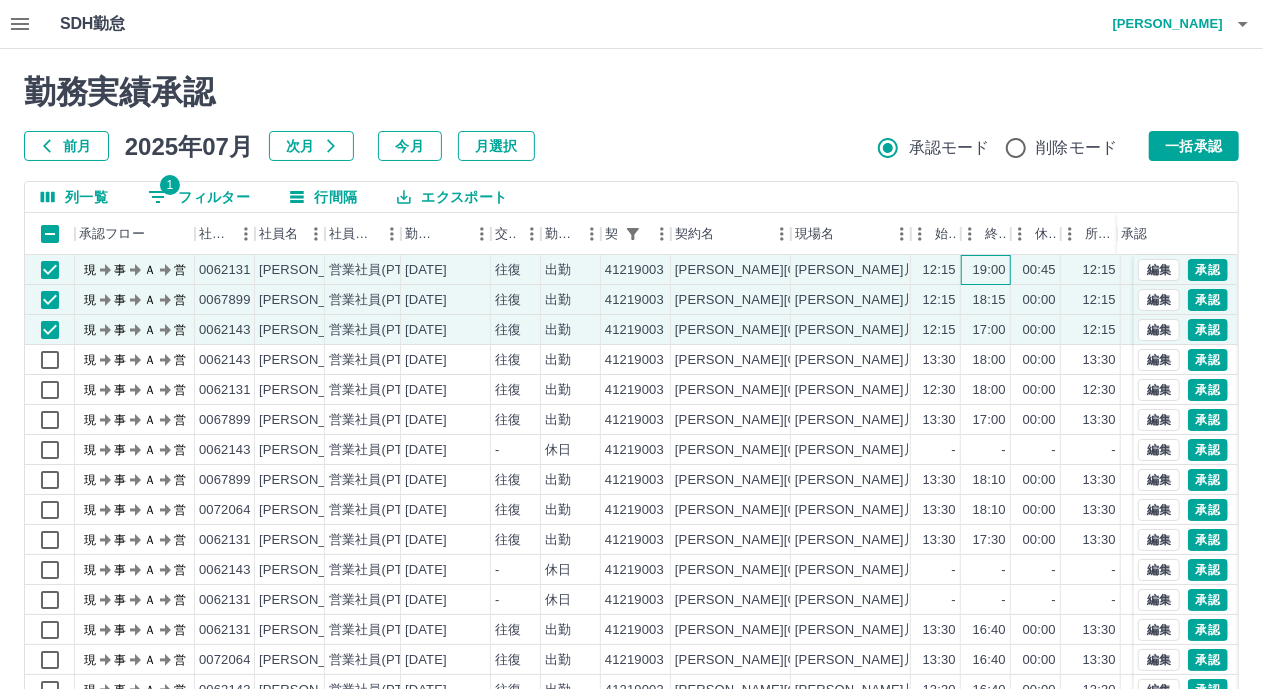 click on "19:00" at bounding box center (989, 270) 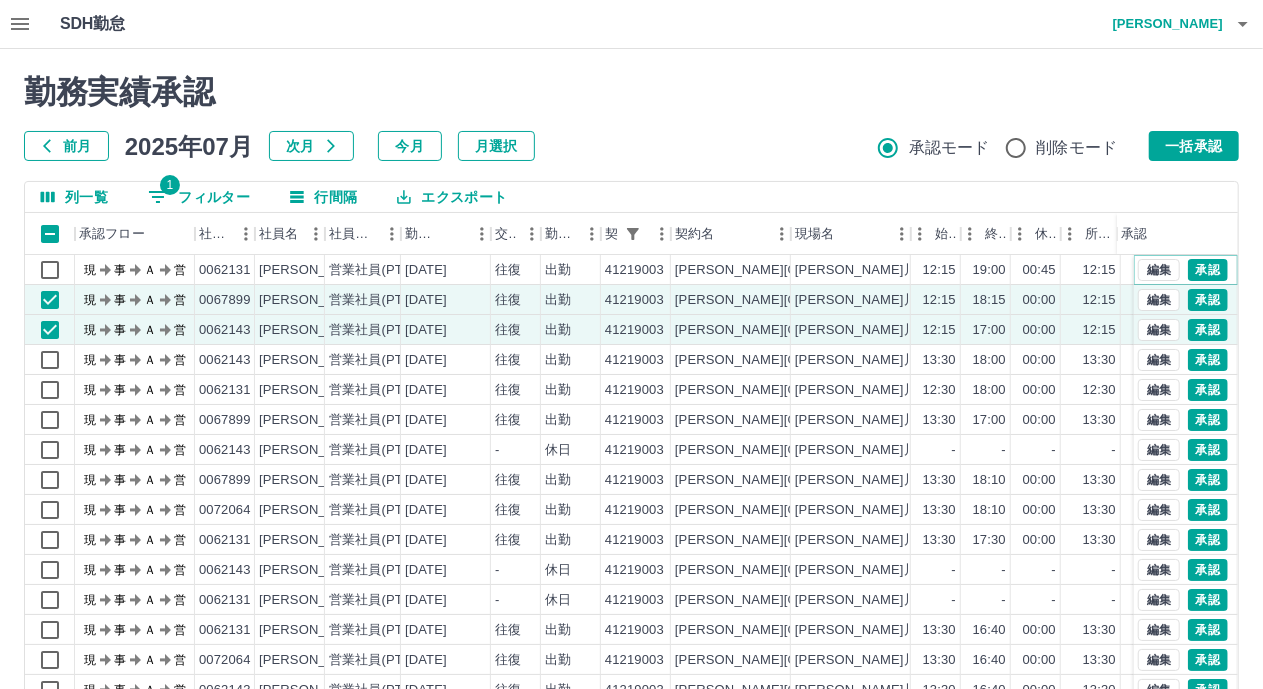 type 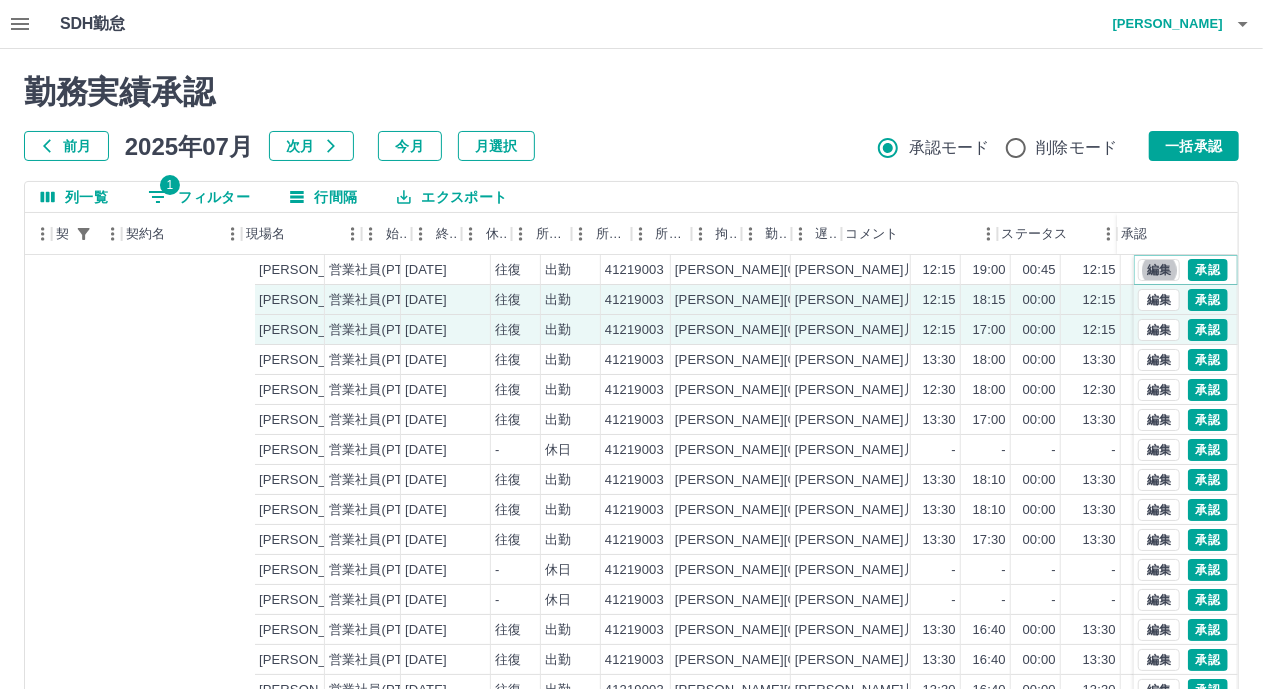 scroll, scrollTop: 0, scrollLeft: 549, axis: horizontal 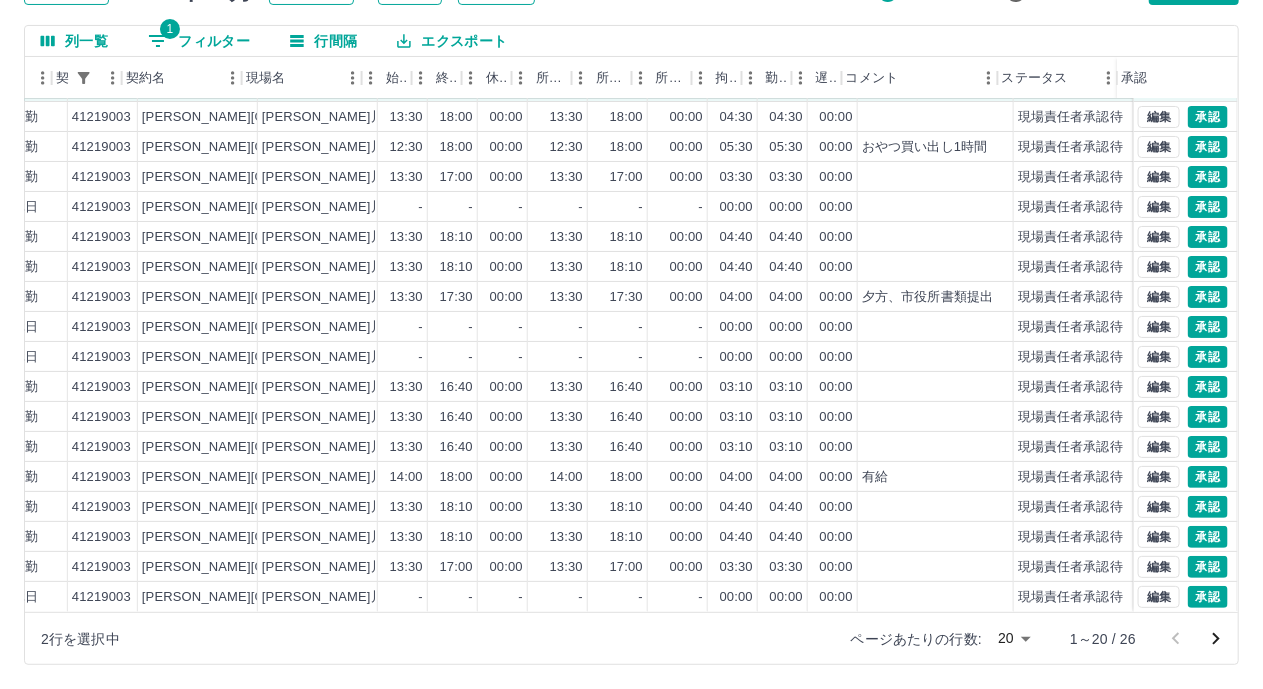 click on "SDH勤怠 綱島　弘子 勤務実績承認 前月 2025年07月 次月 今月 月選択 承認モード 削除モード 一括承認 列一覧 1 フィルター 行間隔 エクスポート 勤務日 交通費 勤務区分 契約コード 契約名 現場名 始業 終業 休憩 所定開始 所定終業 所定休憩 拘束 勤務 遅刻等 コメント ステータス 承認 2025-07-09 往復 出勤 41219003 糸魚川市 大和川児童クラブ室 12:15 18:15 00:00 12:15 18:15 00:00 06:00 06:00 00:00 現場責任者承認待 2025-07-09 往復 出勤 41219003 糸魚川市 大和川児童クラブ室 12:15 17:00 00:00 12:15 17:00 00:00 04:45 04:45 00:00 現場責任者承認待 2025-07-08 往復 出勤 41219003 糸魚川市 大和川児童クラブ室 13:30 18:00 00:00 13:30 18:00 00:00 04:30 04:30 00:00 現場責任者承認待 2025-07-08 往復 出勤 41219003 糸魚川市 大和川児童クラブ室 12:30 18:00 00:00 12:30 18:00 00:00 05:30 05:30 00:00 おやつ買い出し1時間 現場責任者承認待" at bounding box center (631, 266) 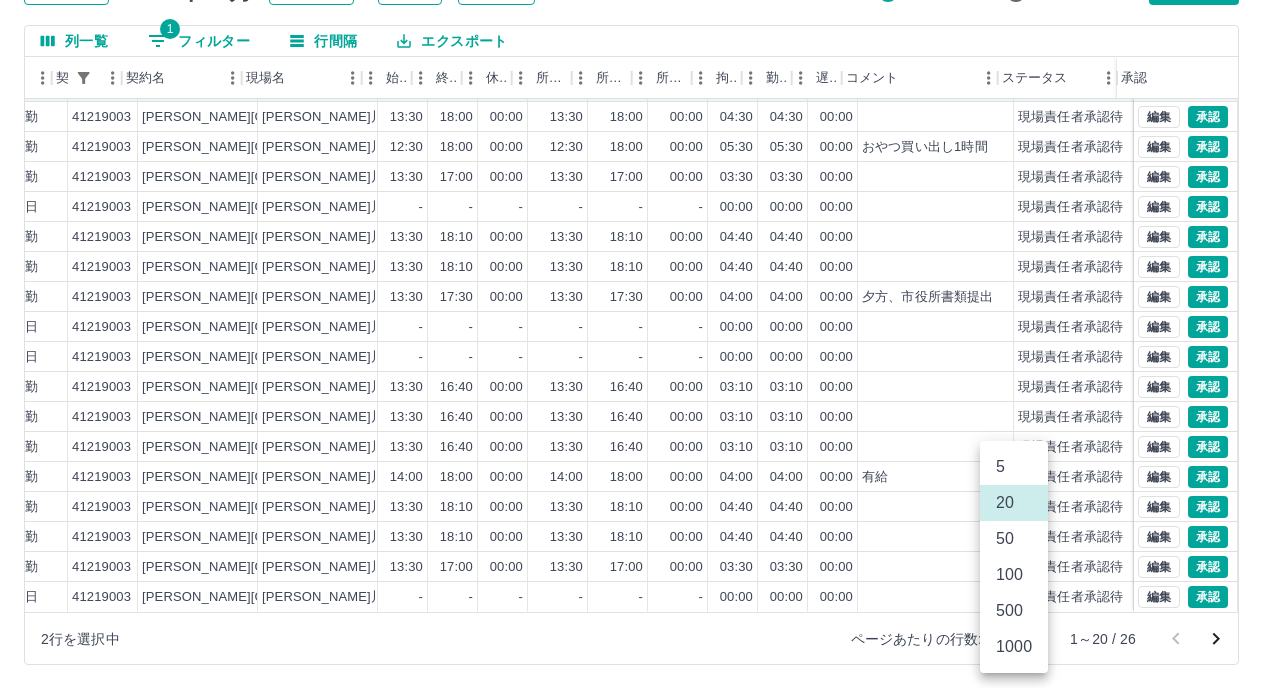 click on "500" at bounding box center [1014, 611] 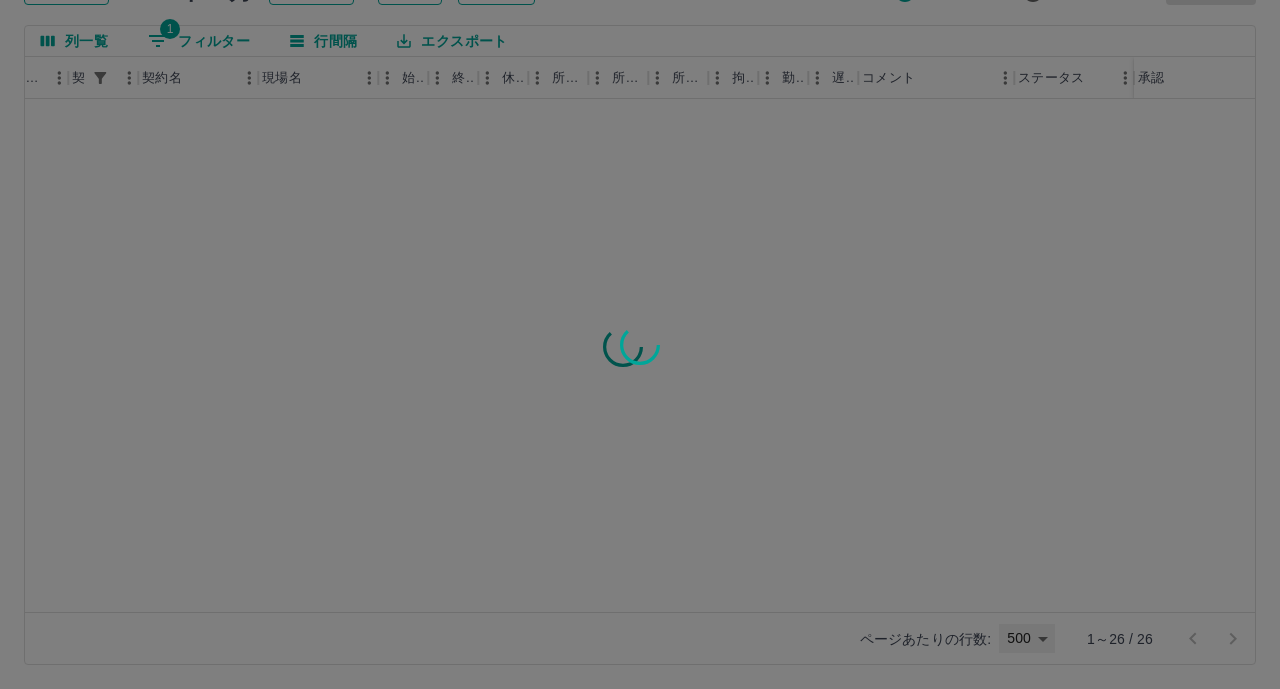 type on "***" 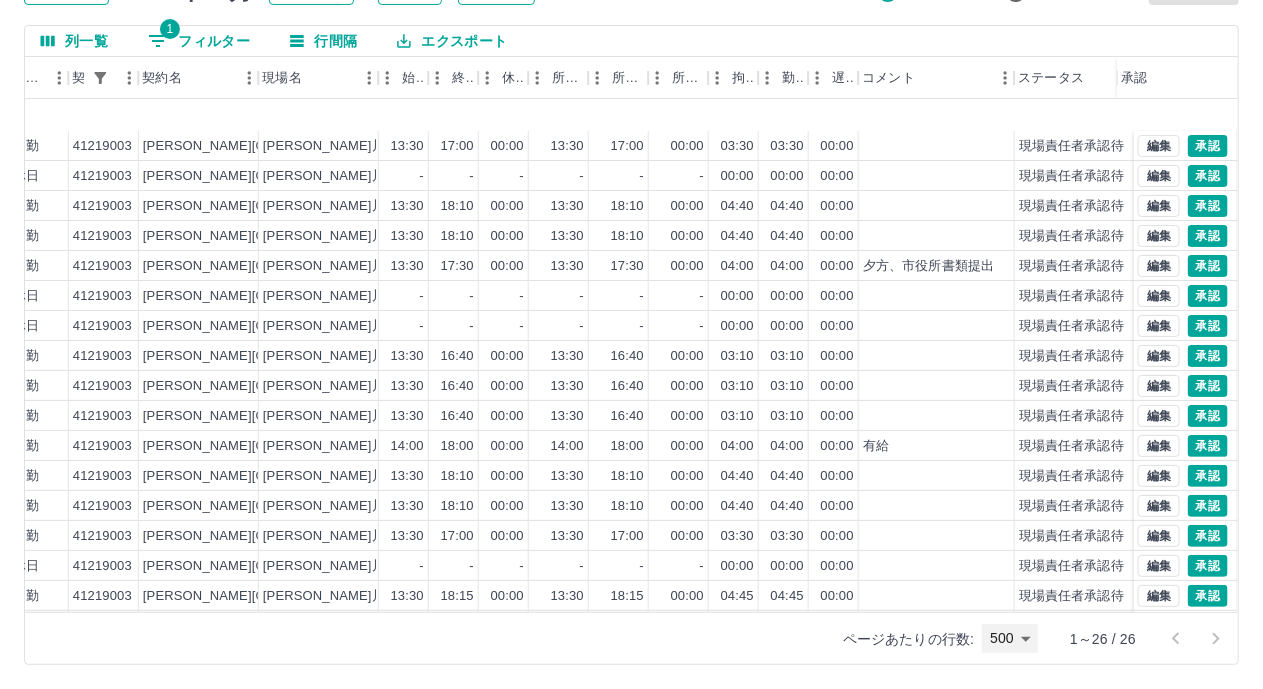 scroll, scrollTop: 283, scrollLeft: 532, axis: both 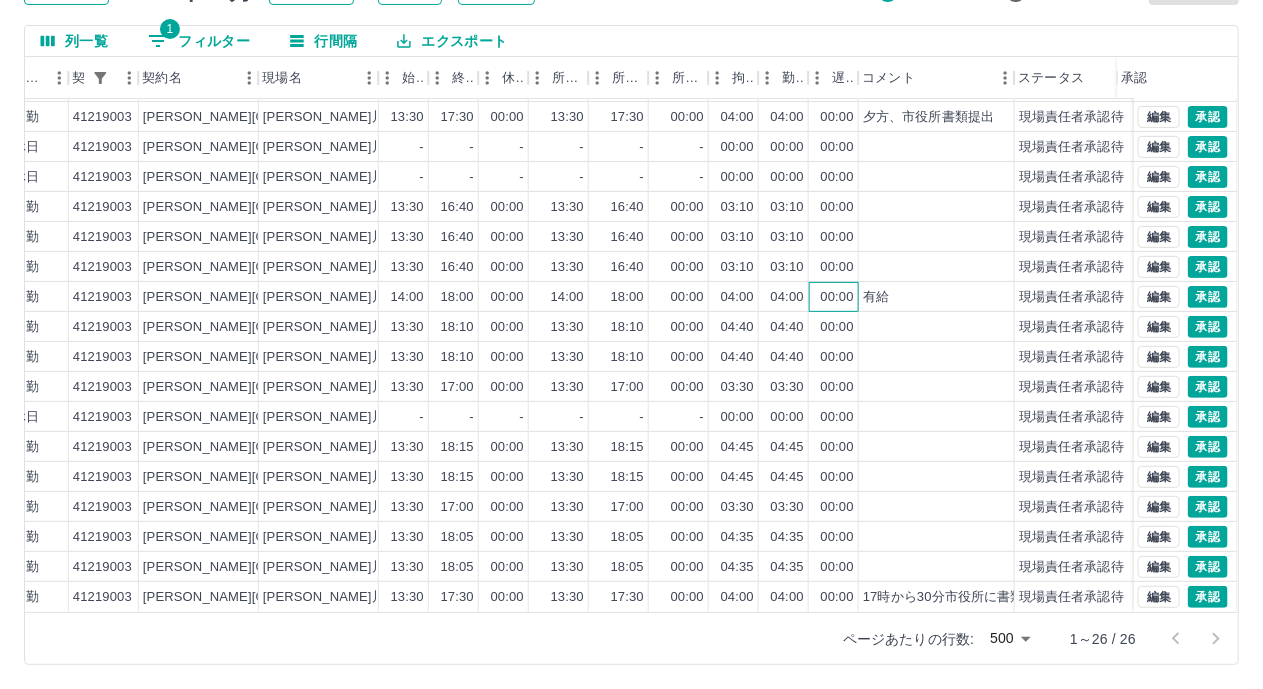 click on "00:00" at bounding box center [837, 297] 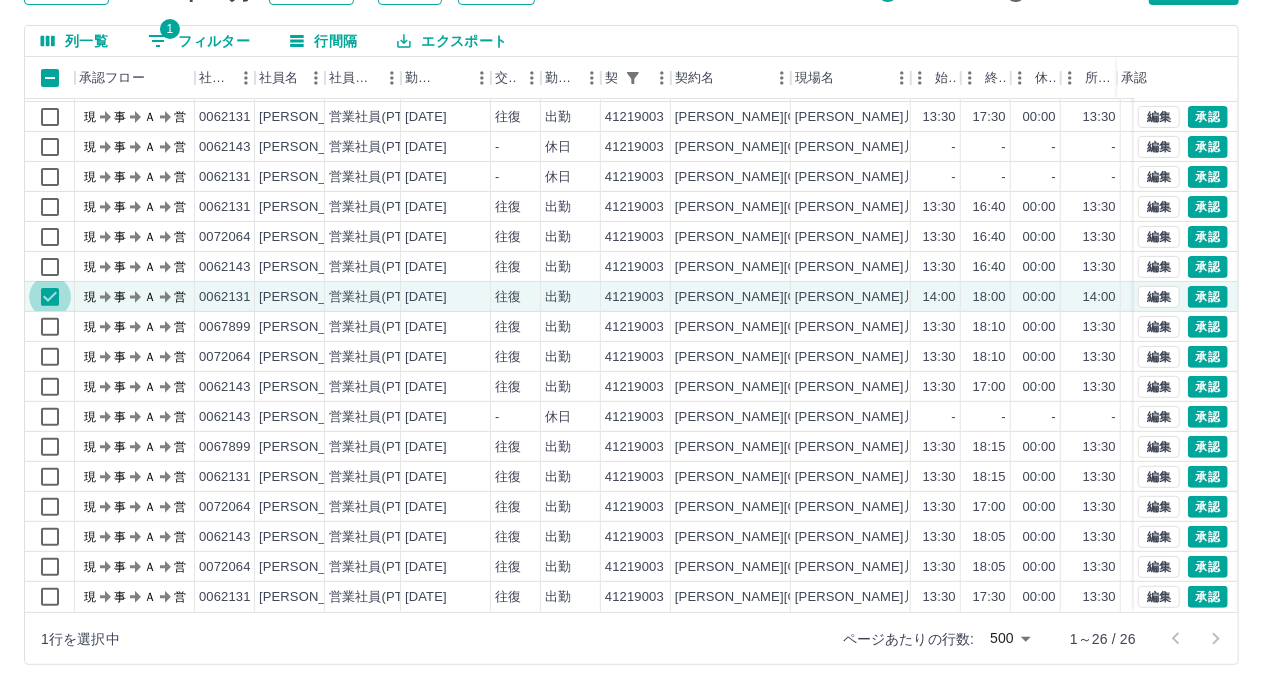 scroll, scrollTop: 0, scrollLeft: 0, axis: both 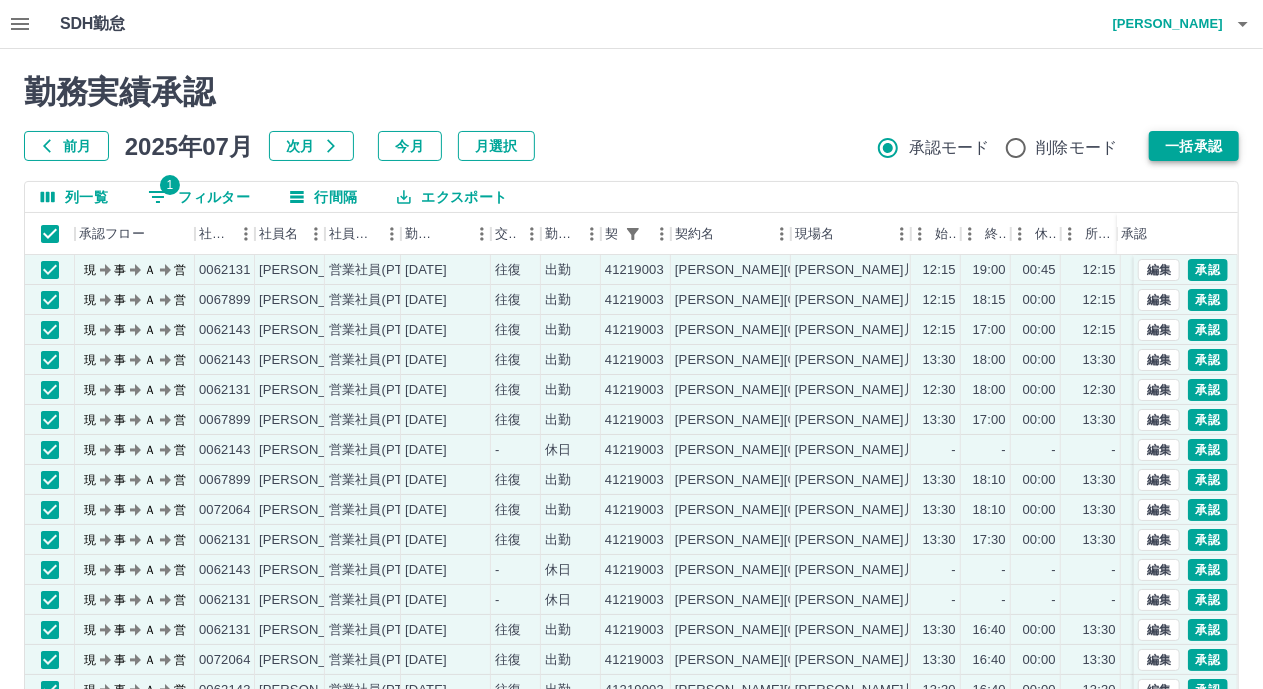 click on "一括承認" at bounding box center (1194, 146) 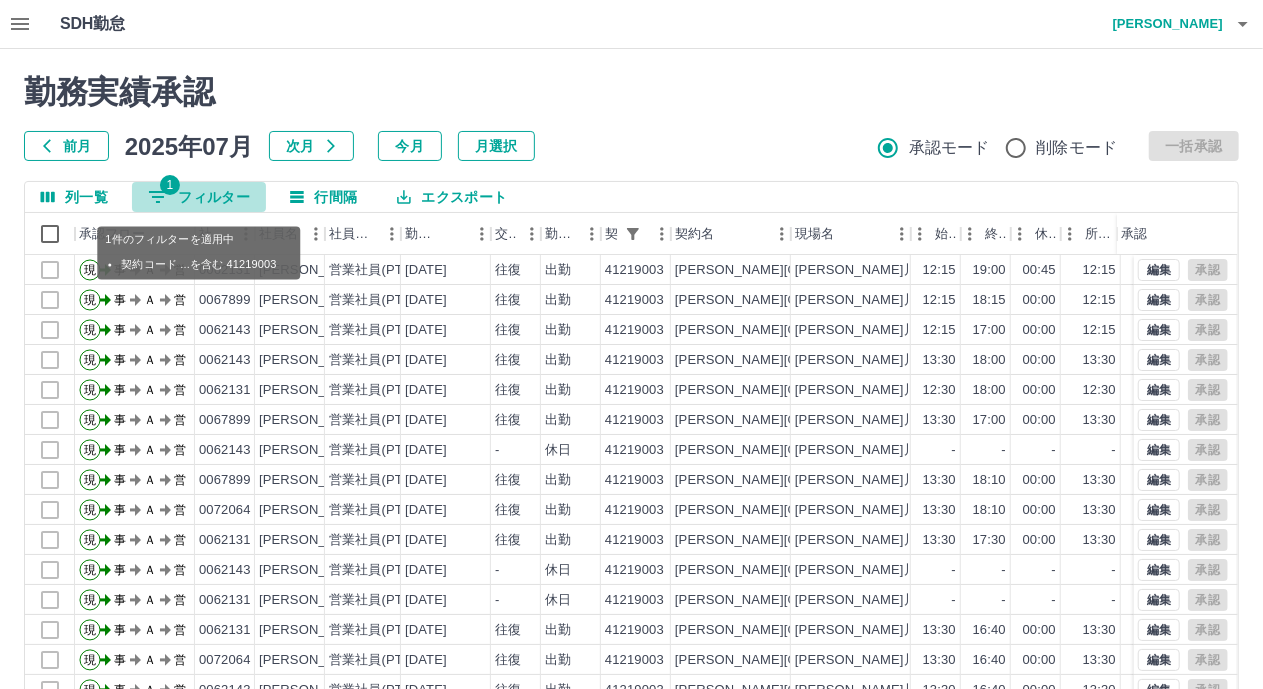 click on "1 フィルター" at bounding box center (199, 197) 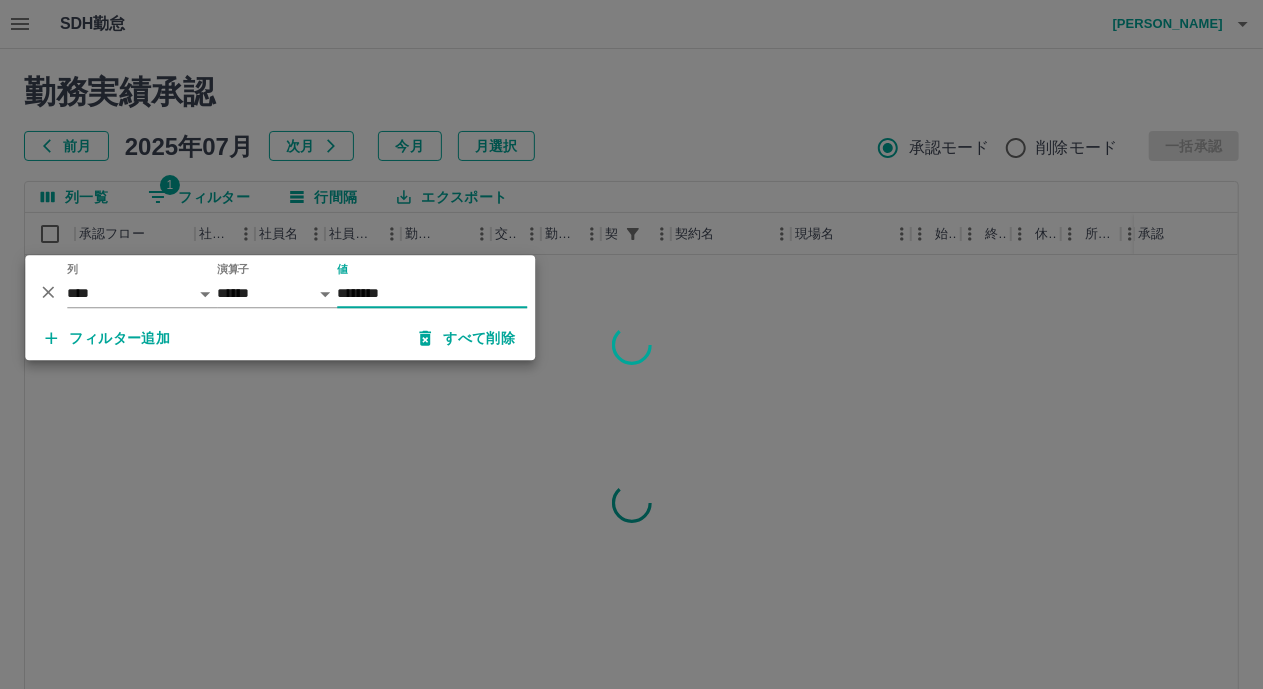 type on "********" 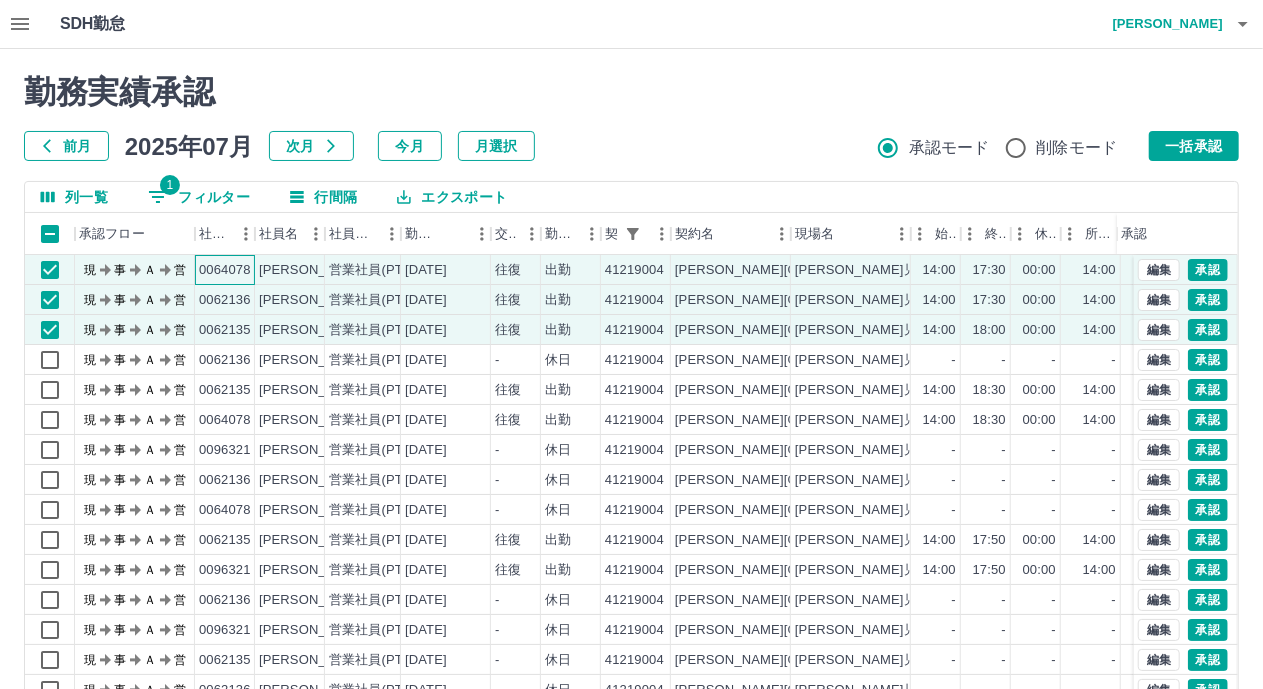 click on "0064078" at bounding box center (225, 270) 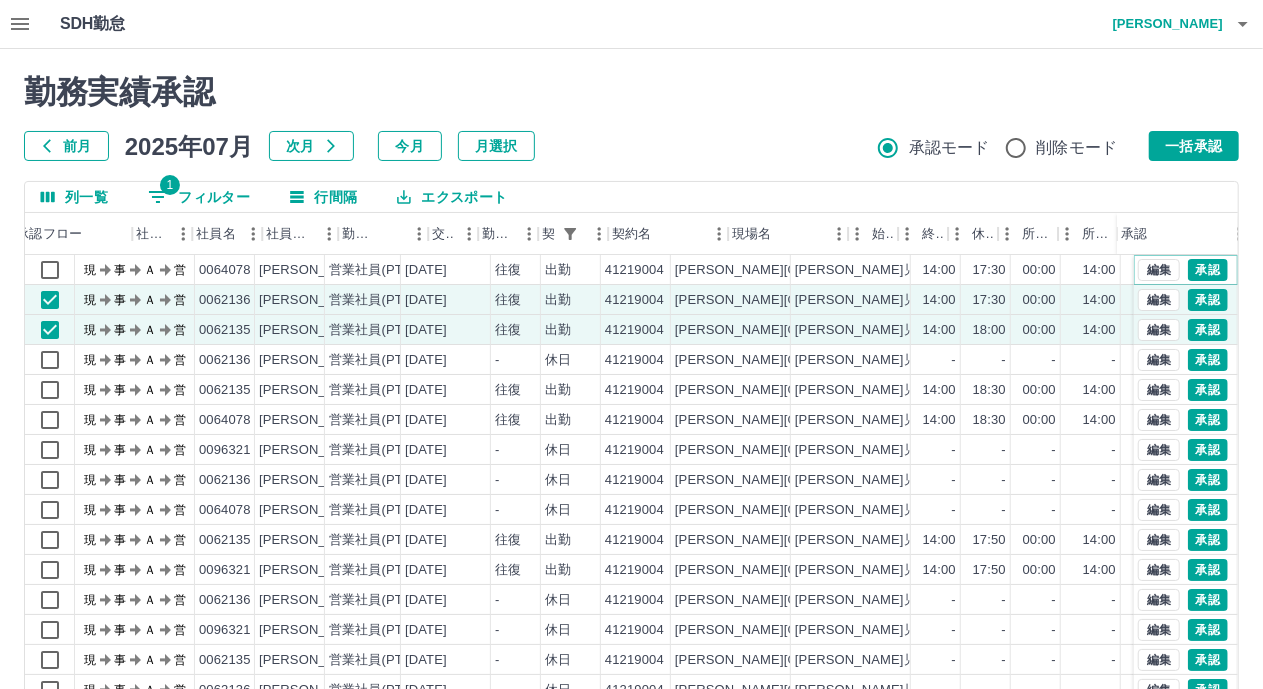type 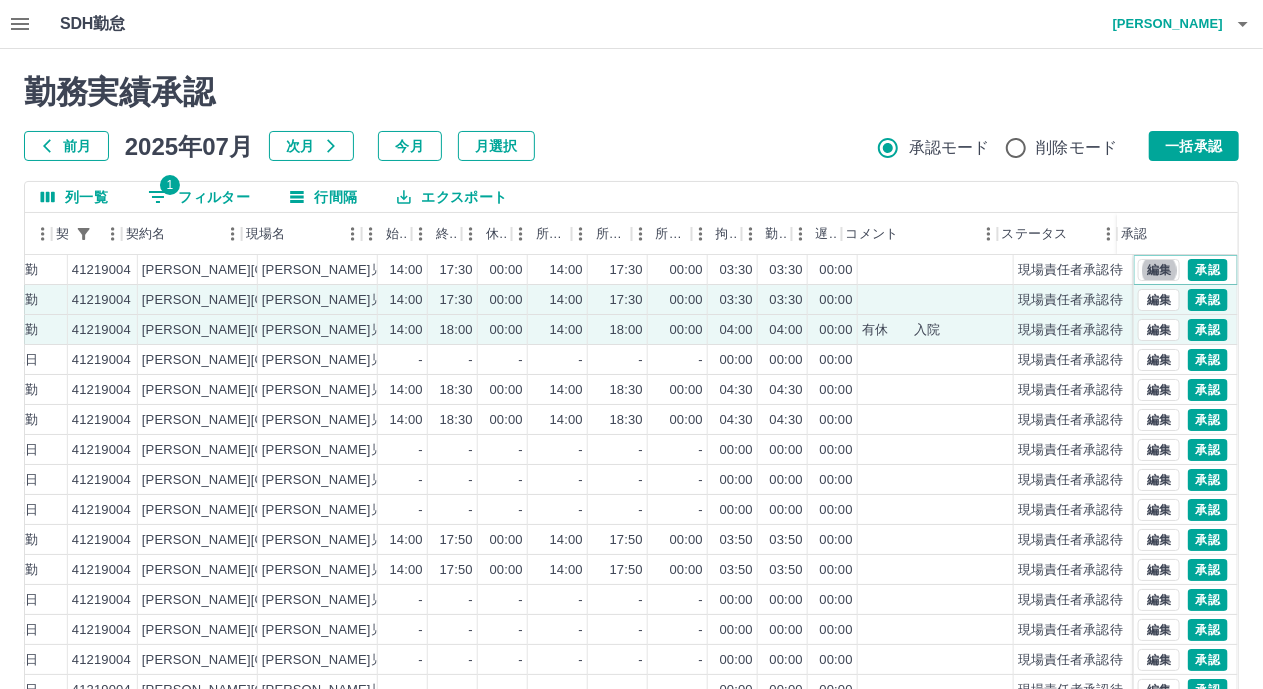scroll, scrollTop: 0, scrollLeft: 549, axis: horizontal 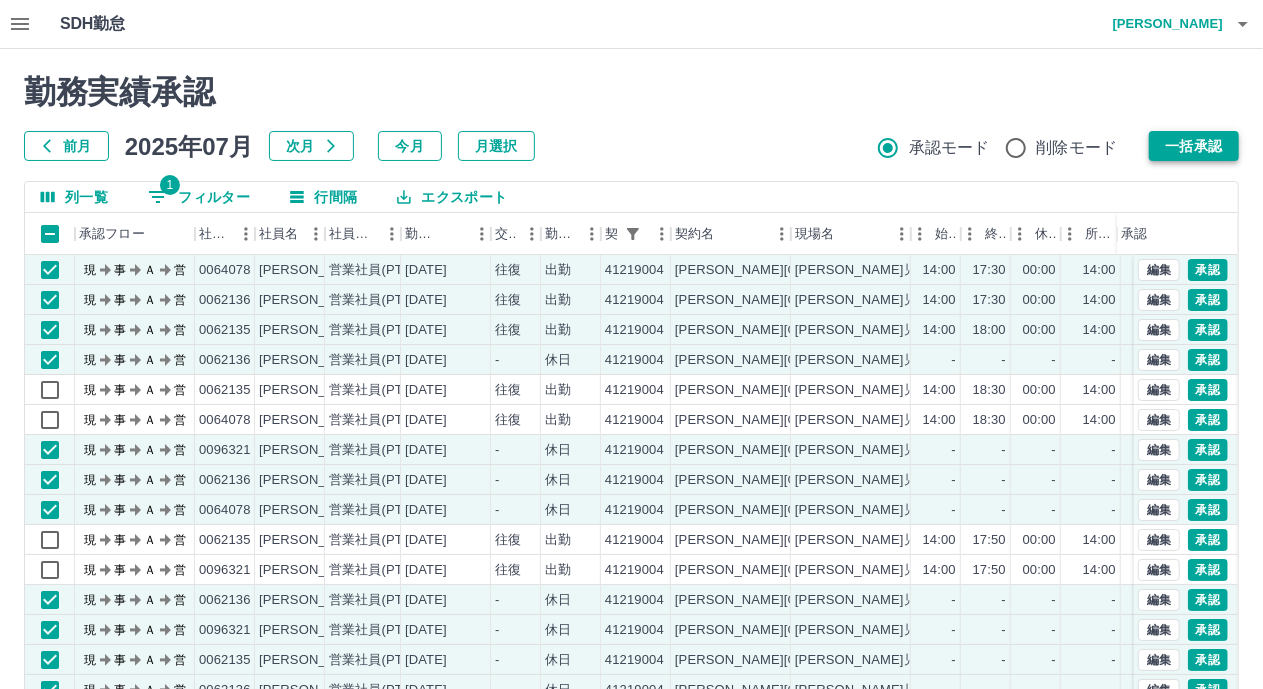click on "一括承認" at bounding box center (1194, 146) 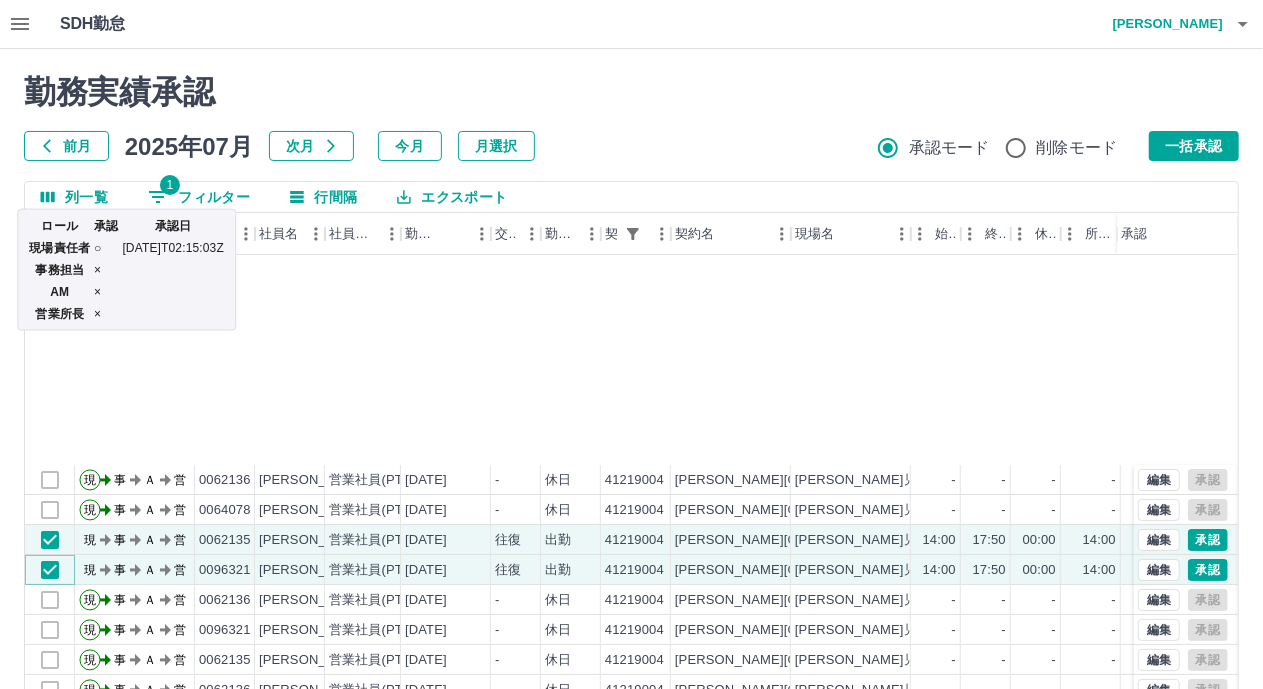 scroll, scrollTop: 300, scrollLeft: 0, axis: vertical 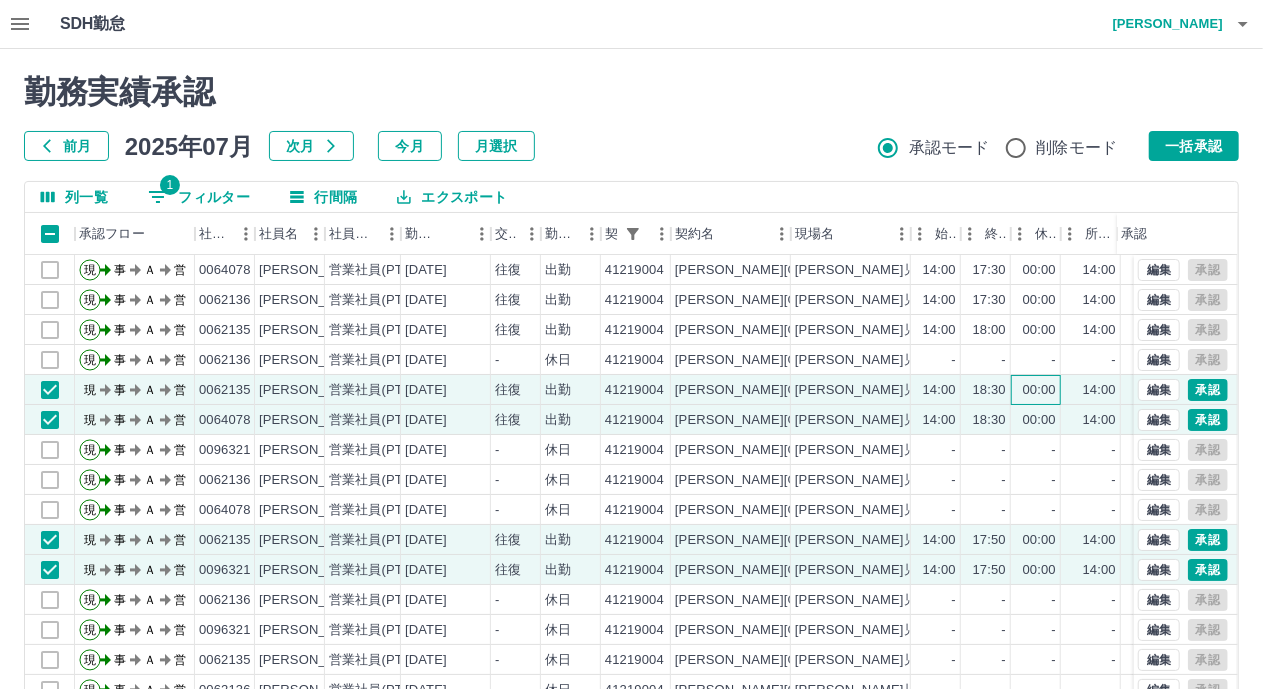 click on "00:00" at bounding box center [1036, 390] 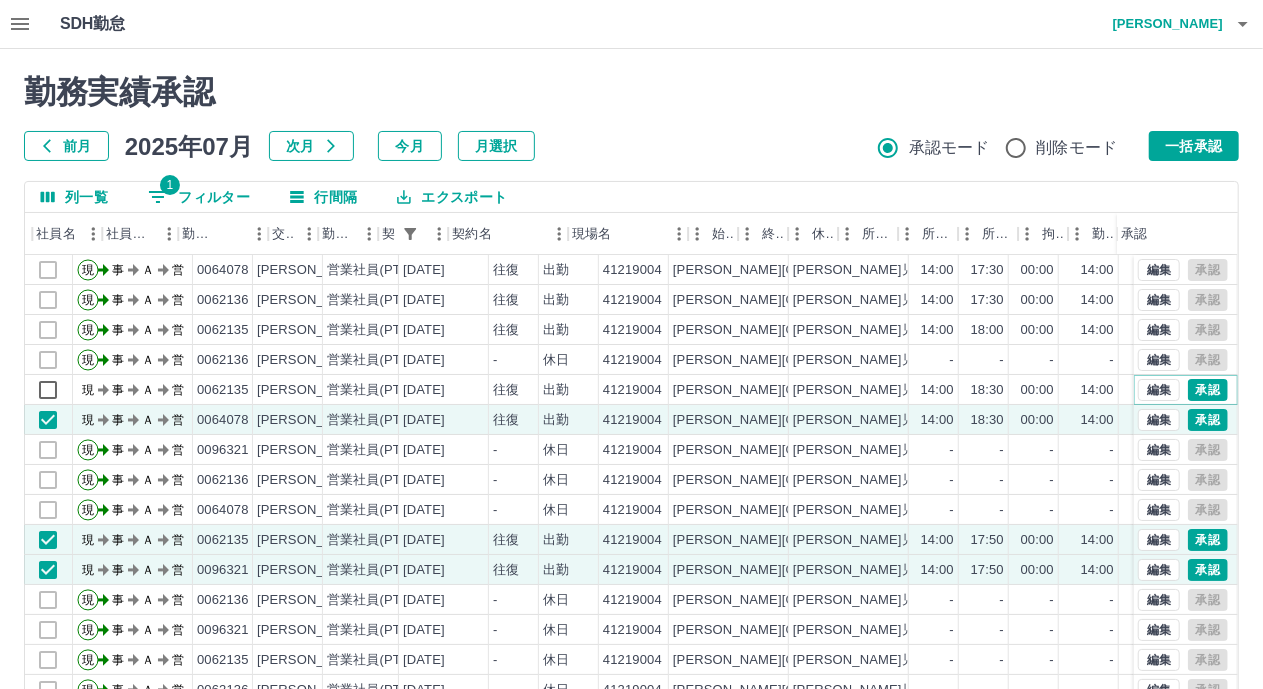 type 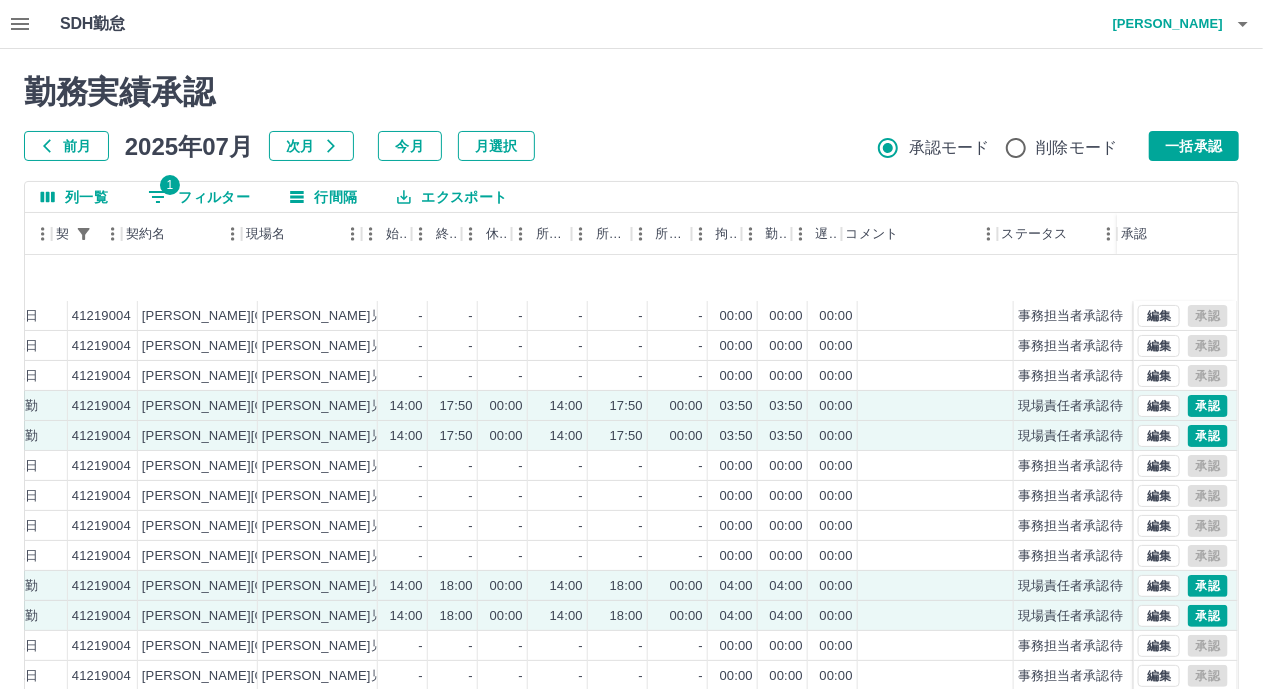 scroll, scrollTop: 373, scrollLeft: 549, axis: both 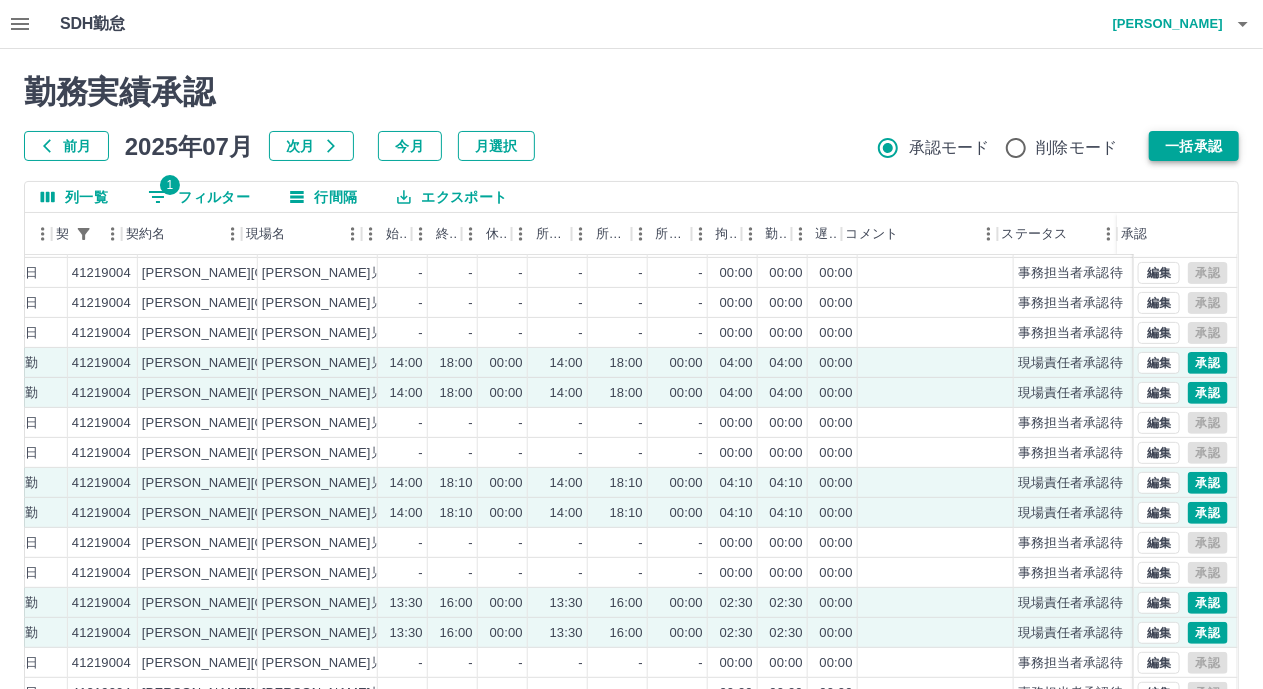 click on "一括承認" at bounding box center [1194, 146] 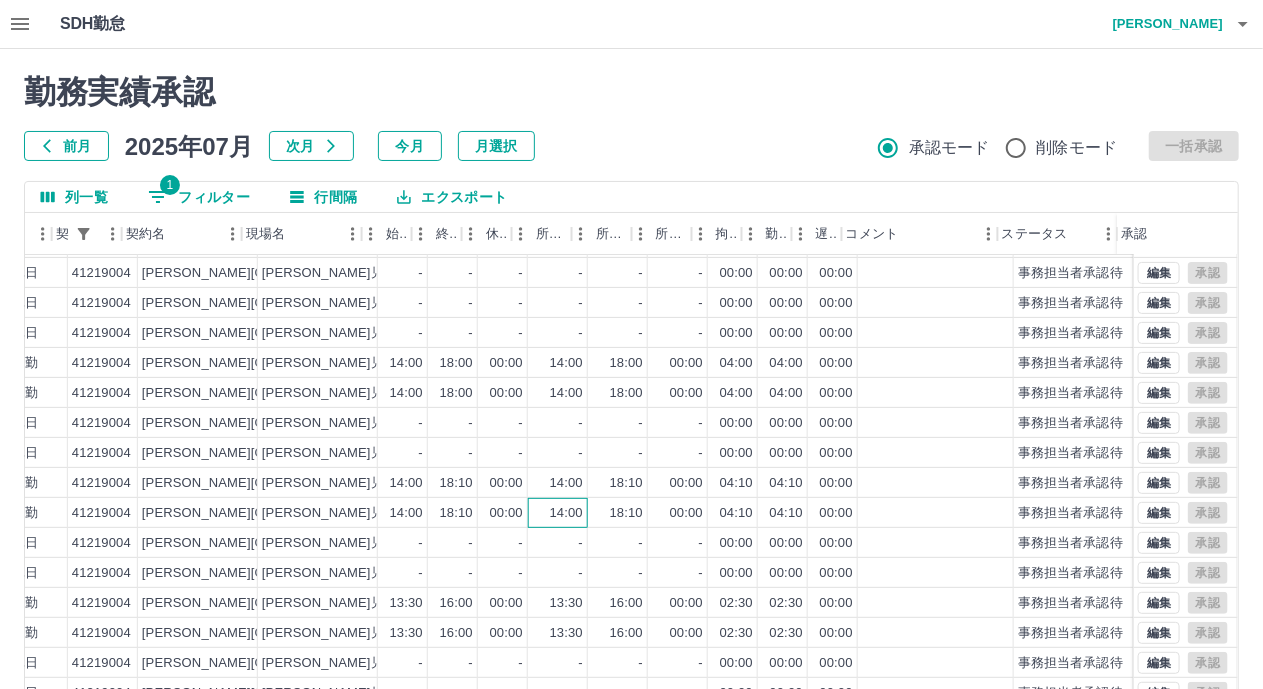 click on "14:00" at bounding box center [566, 513] 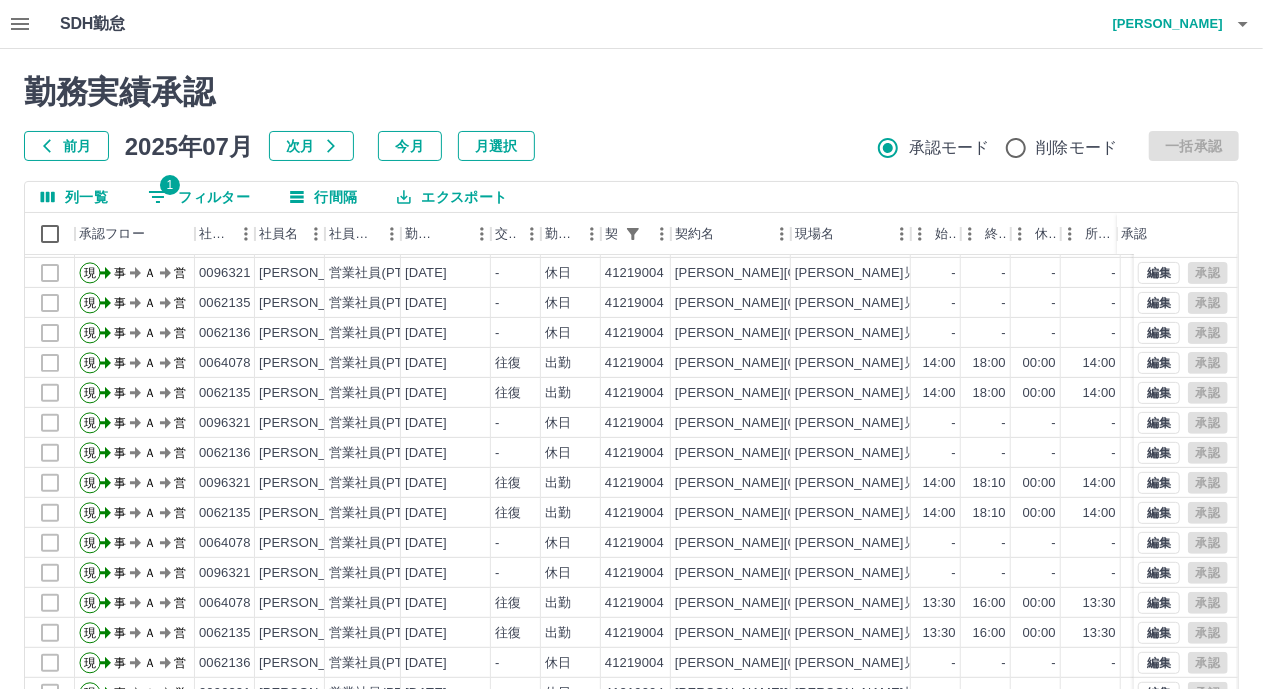 scroll, scrollTop: 0, scrollLeft: 0, axis: both 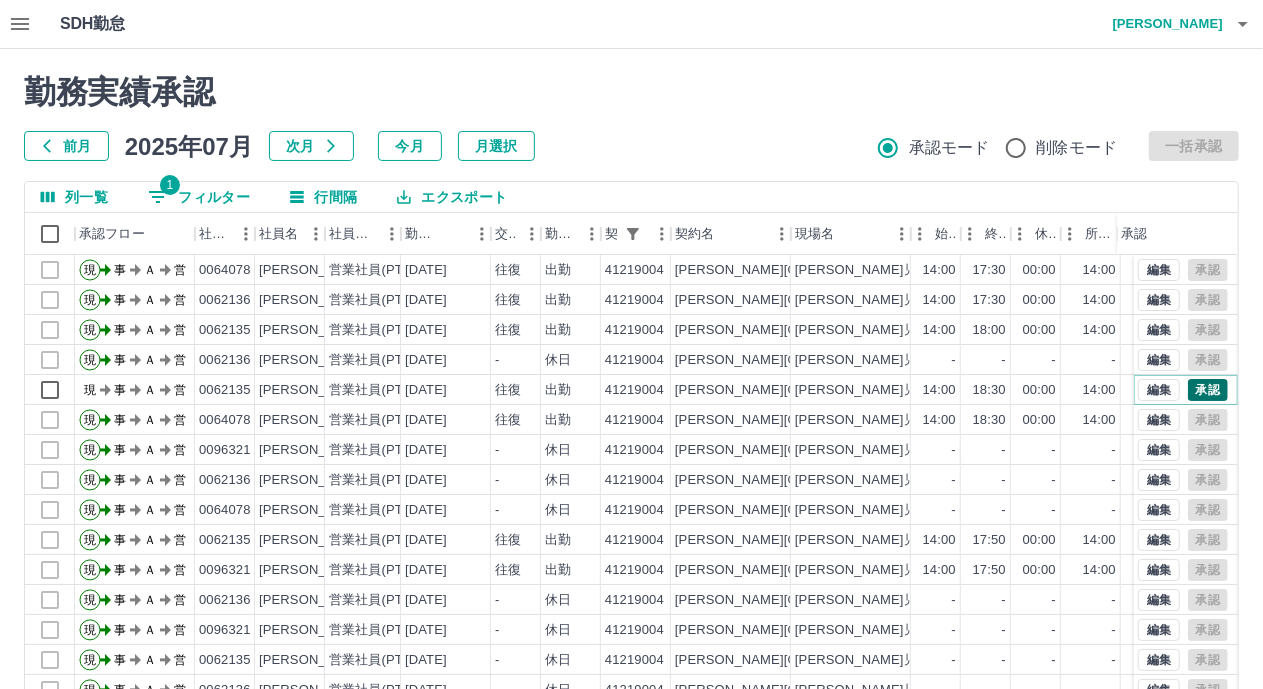 click on "承認" at bounding box center [1208, 390] 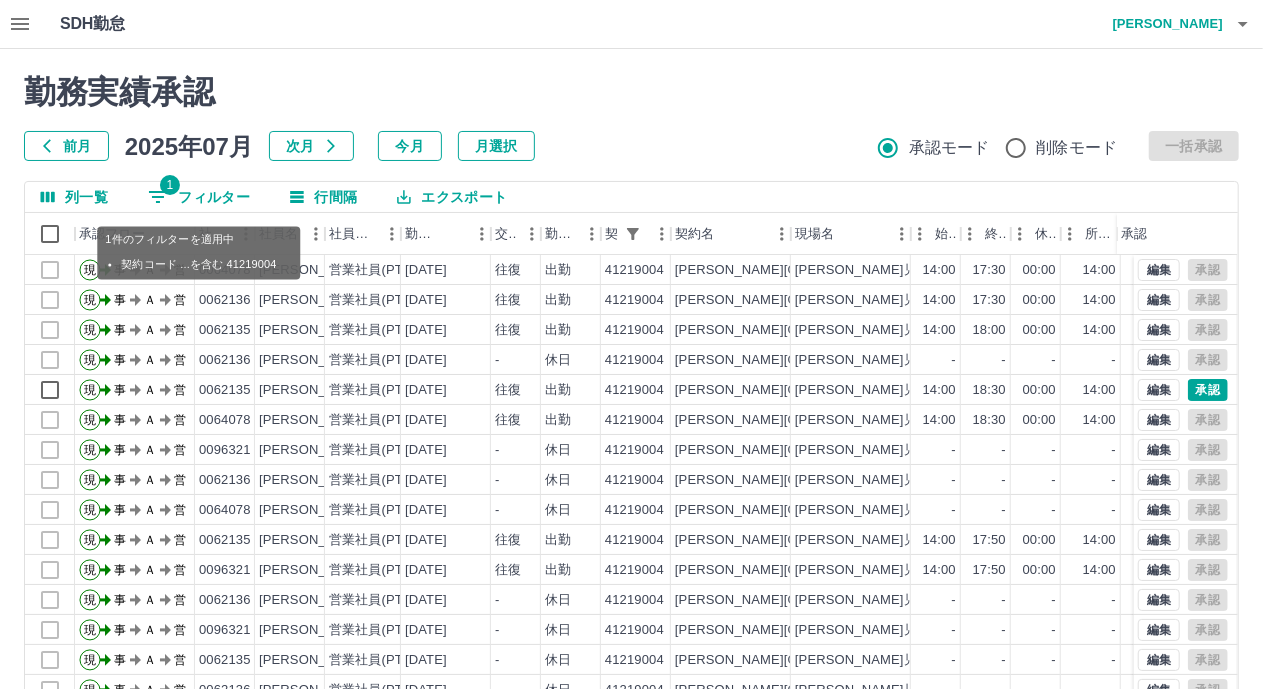 click on "1 フィルター" at bounding box center (199, 197) 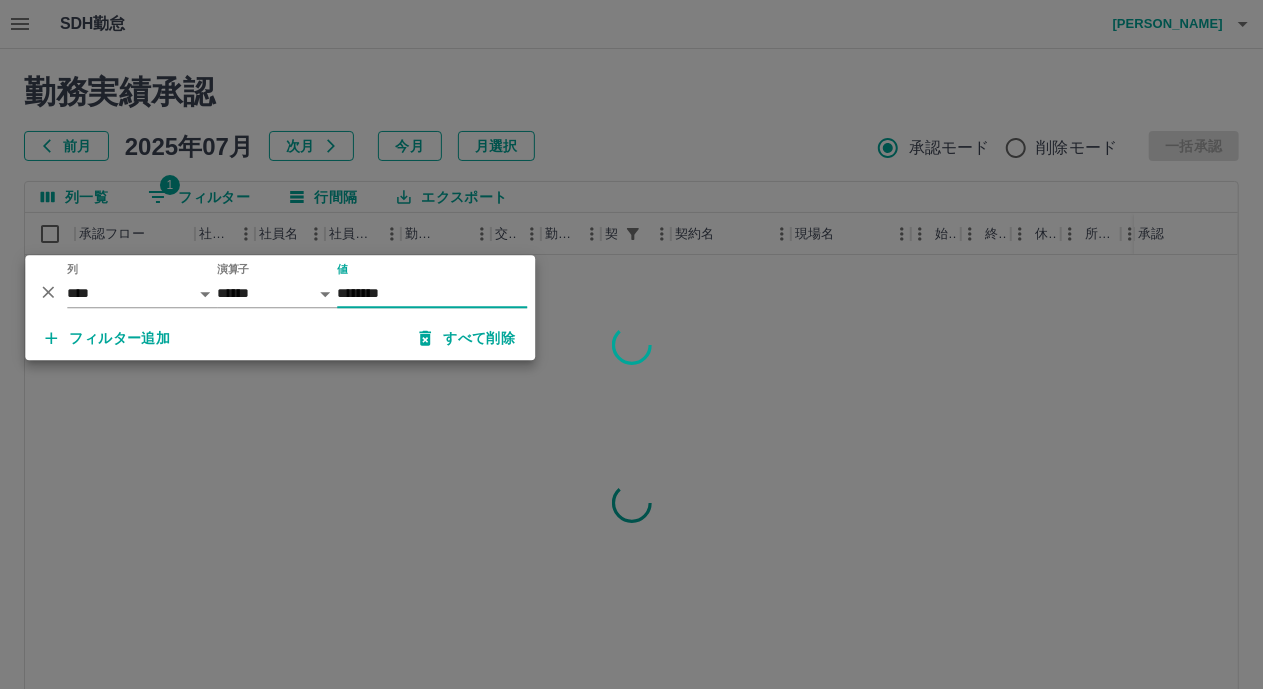 type on "********" 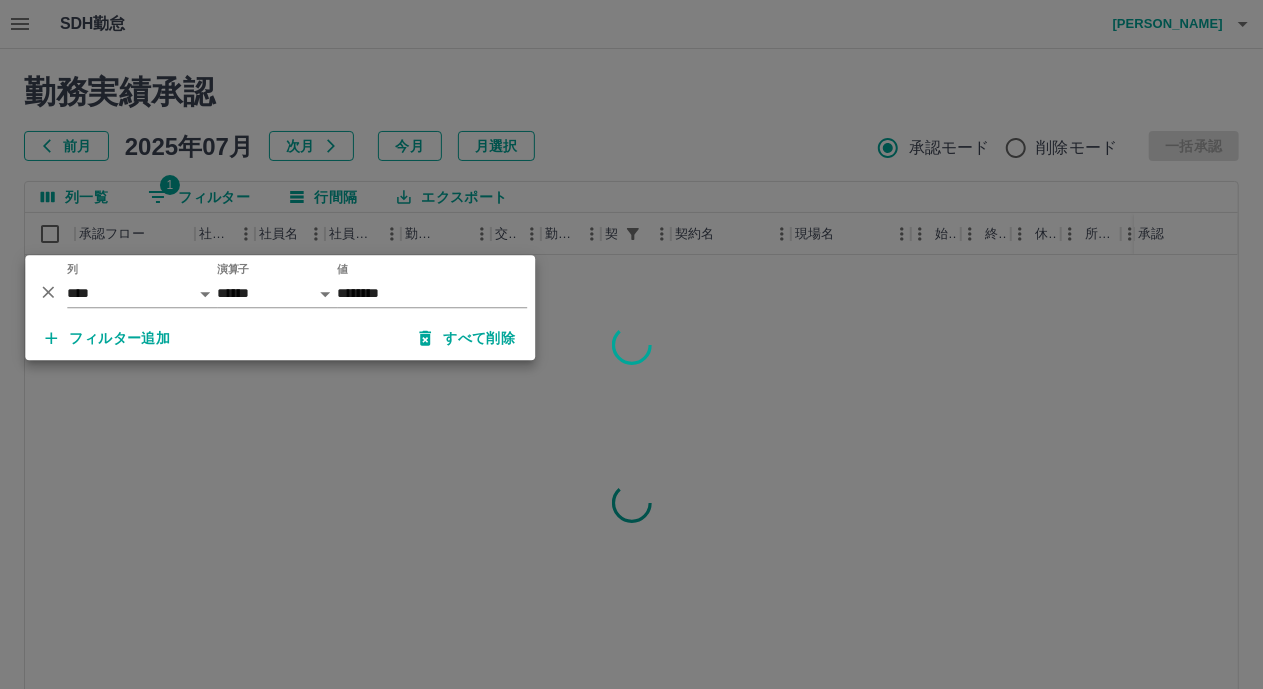 click at bounding box center (631, 344) 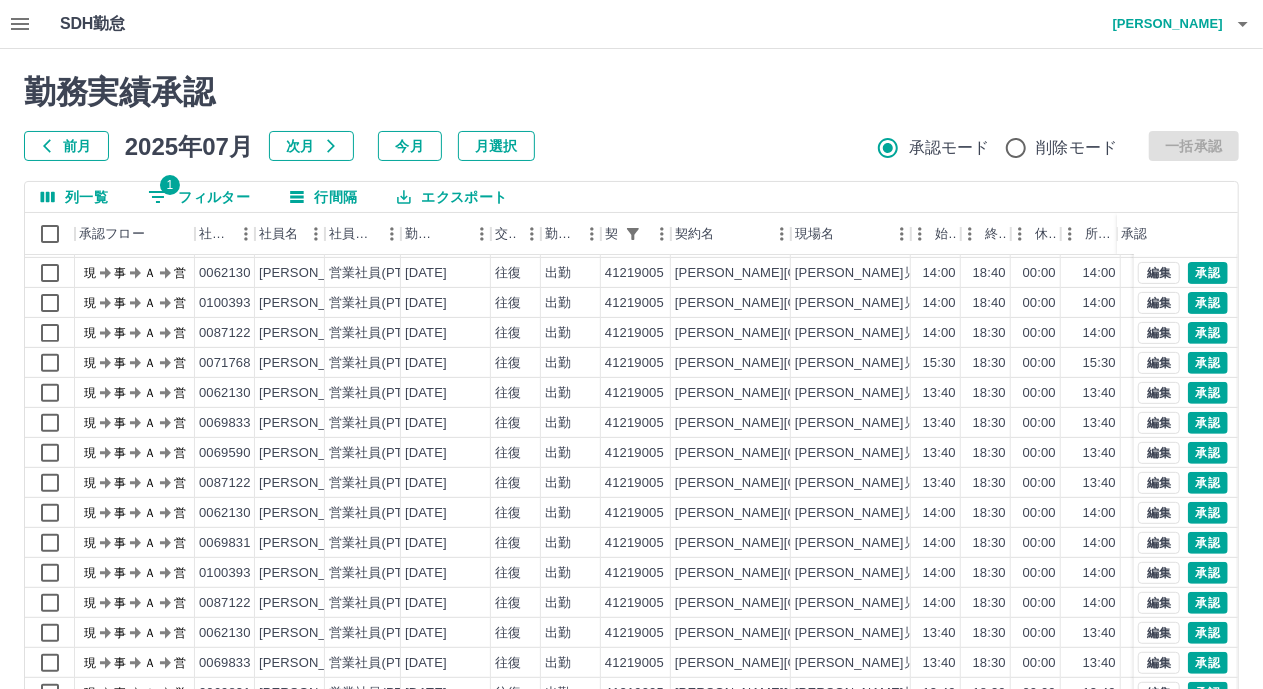 scroll, scrollTop: 403, scrollLeft: 0, axis: vertical 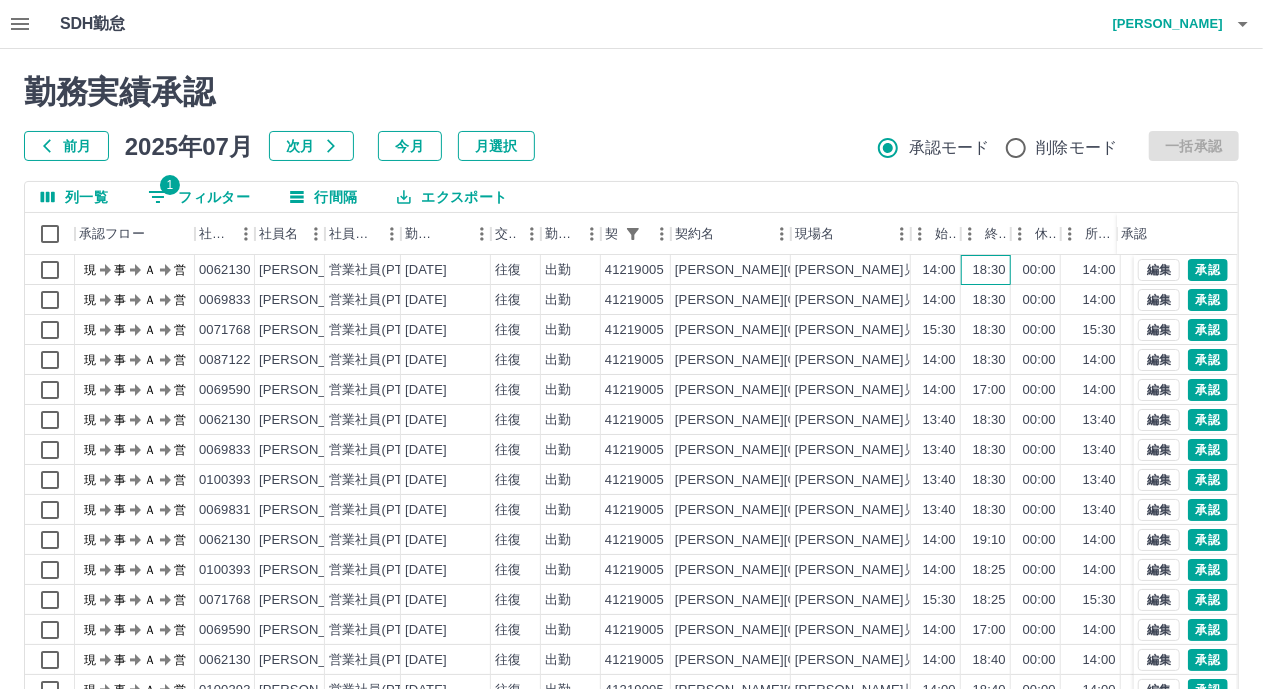 click on "18:30" at bounding box center [989, 270] 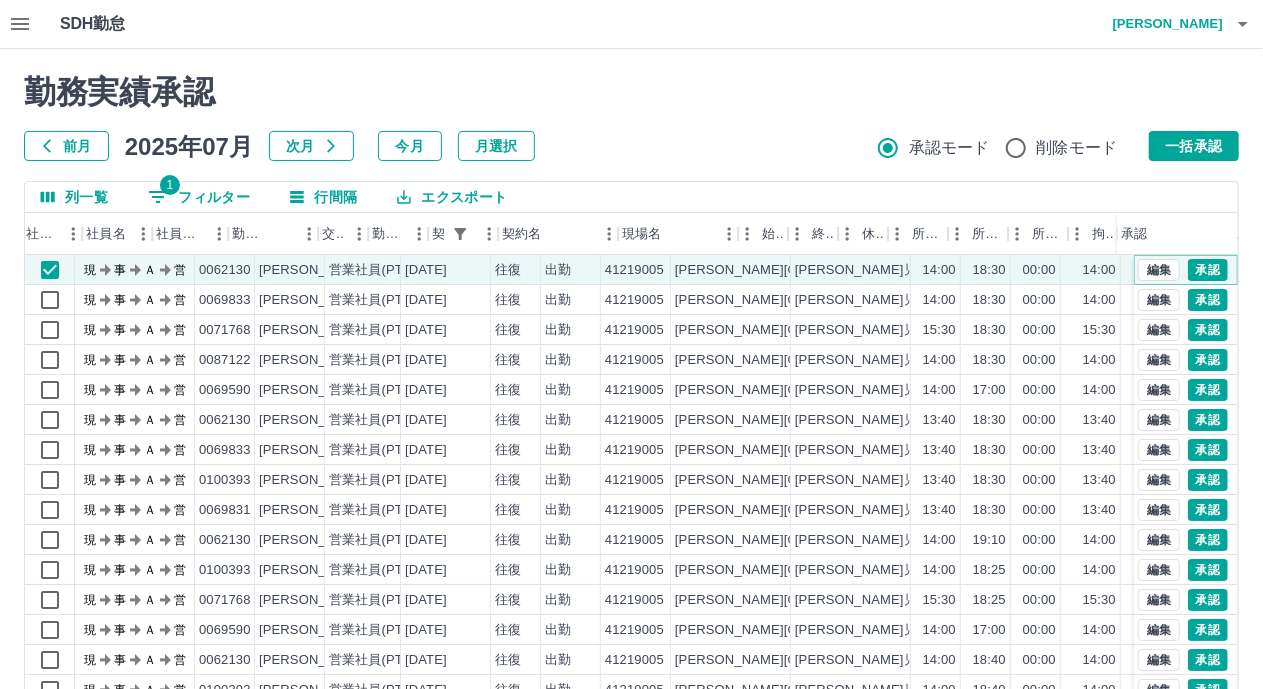 type 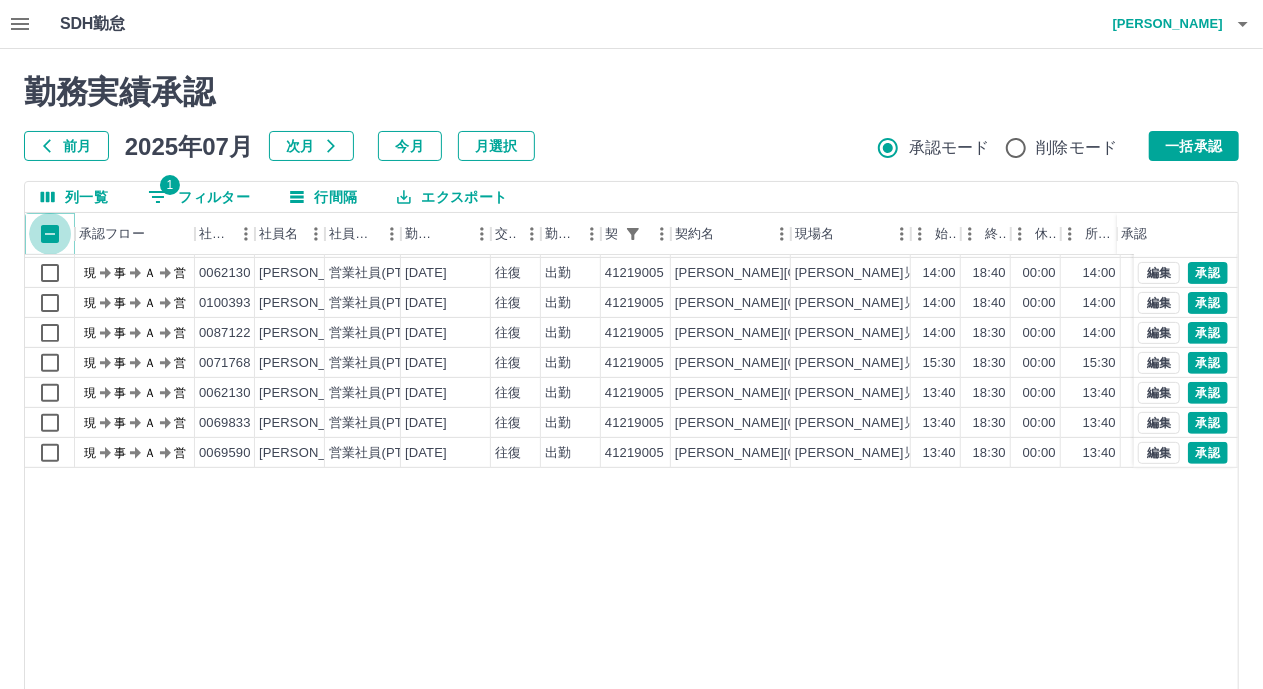 scroll, scrollTop: 0, scrollLeft: 0, axis: both 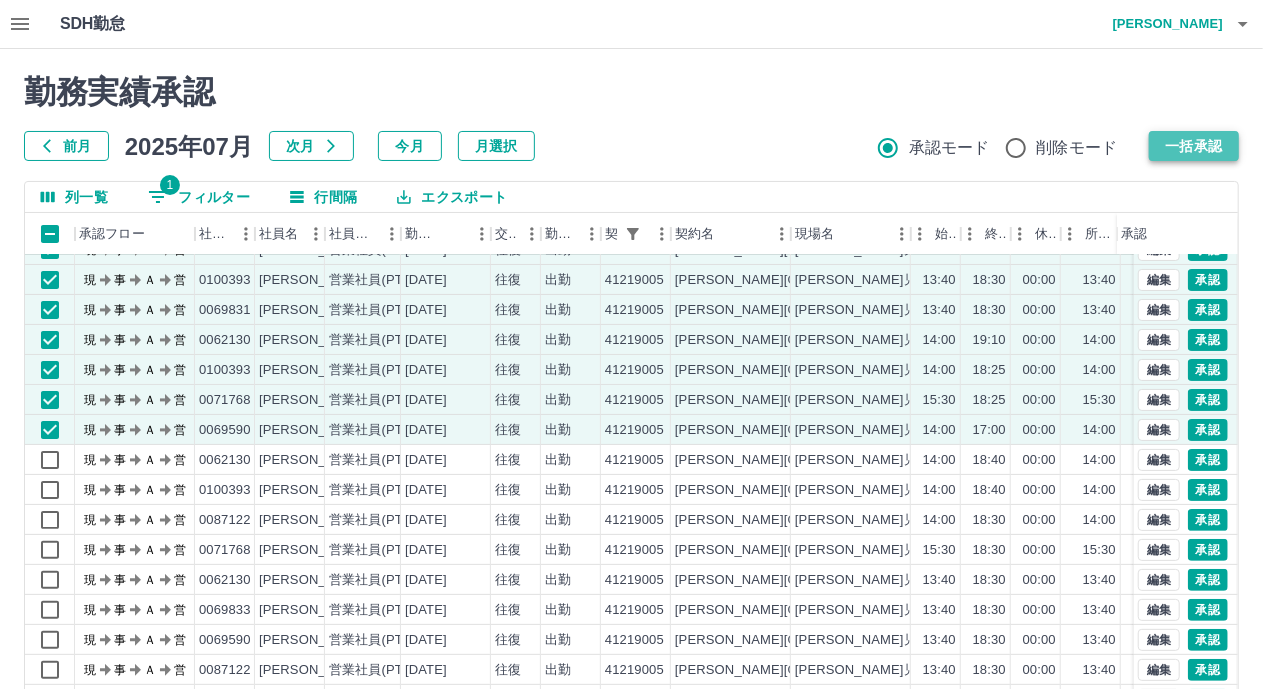 click on "一括承認" at bounding box center [1194, 146] 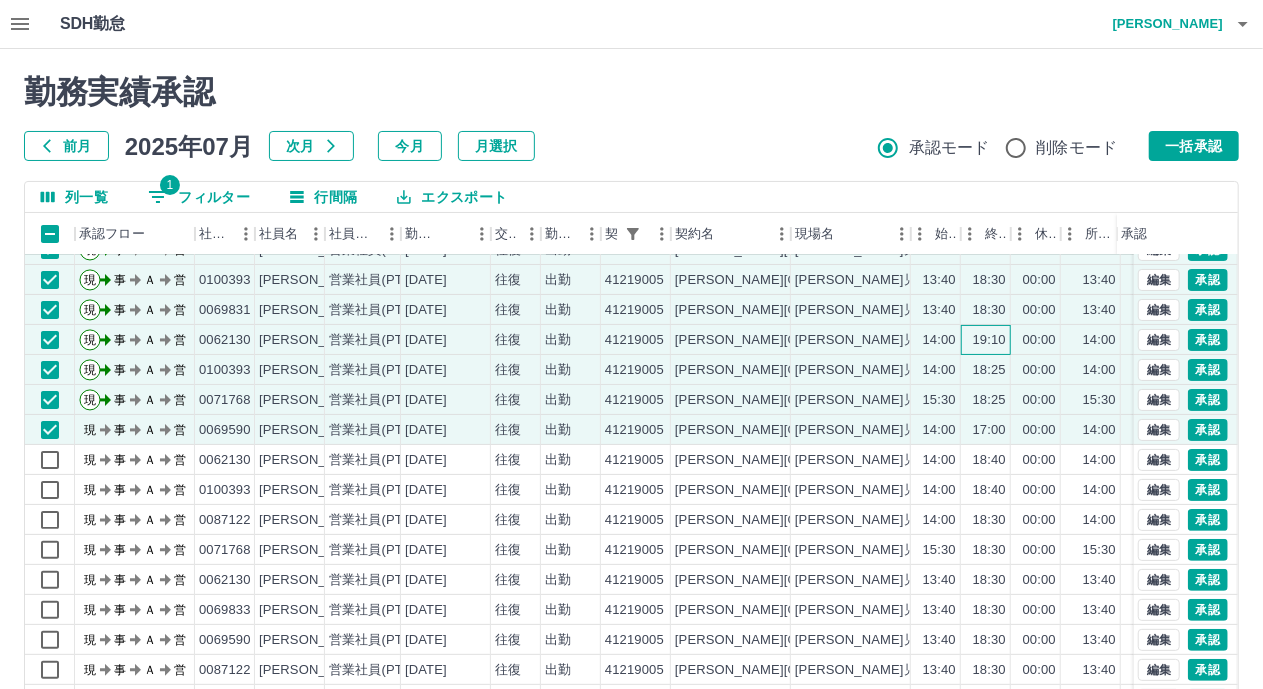 click on "19:10" at bounding box center (989, 340) 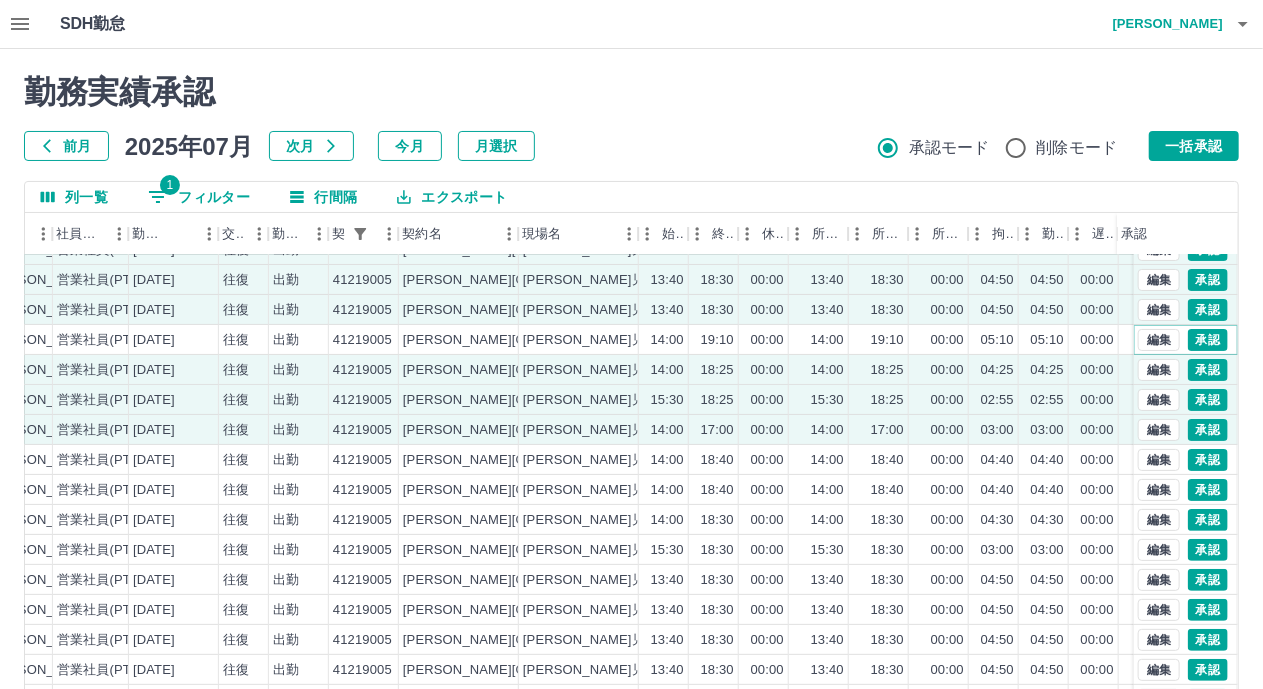 type 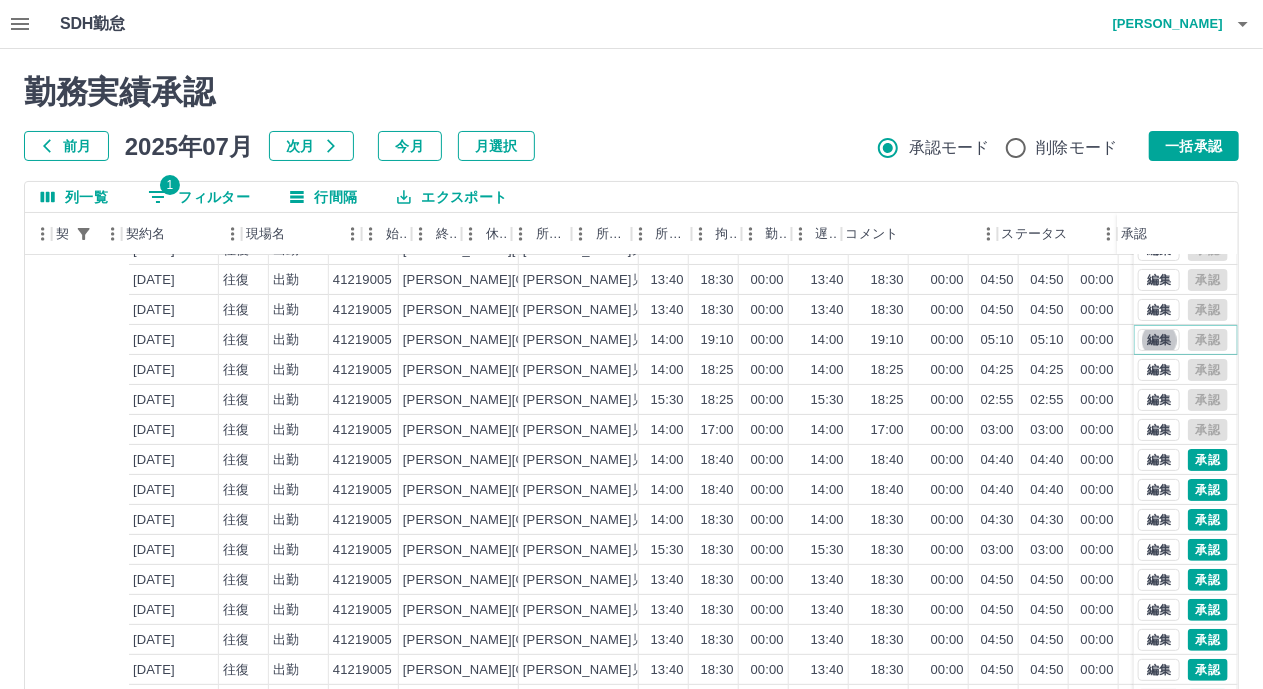 scroll, scrollTop: 200, scrollLeft: 549, axis: both 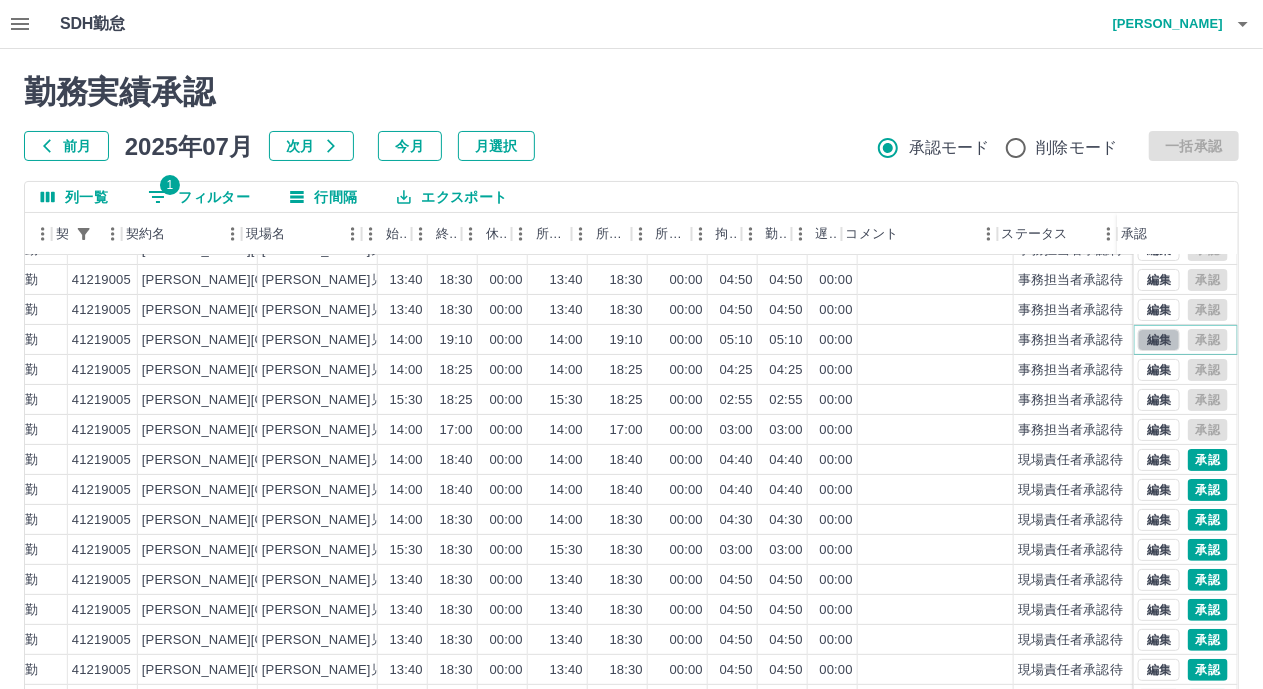 click on "編集" at bounding box center (1159, 340) 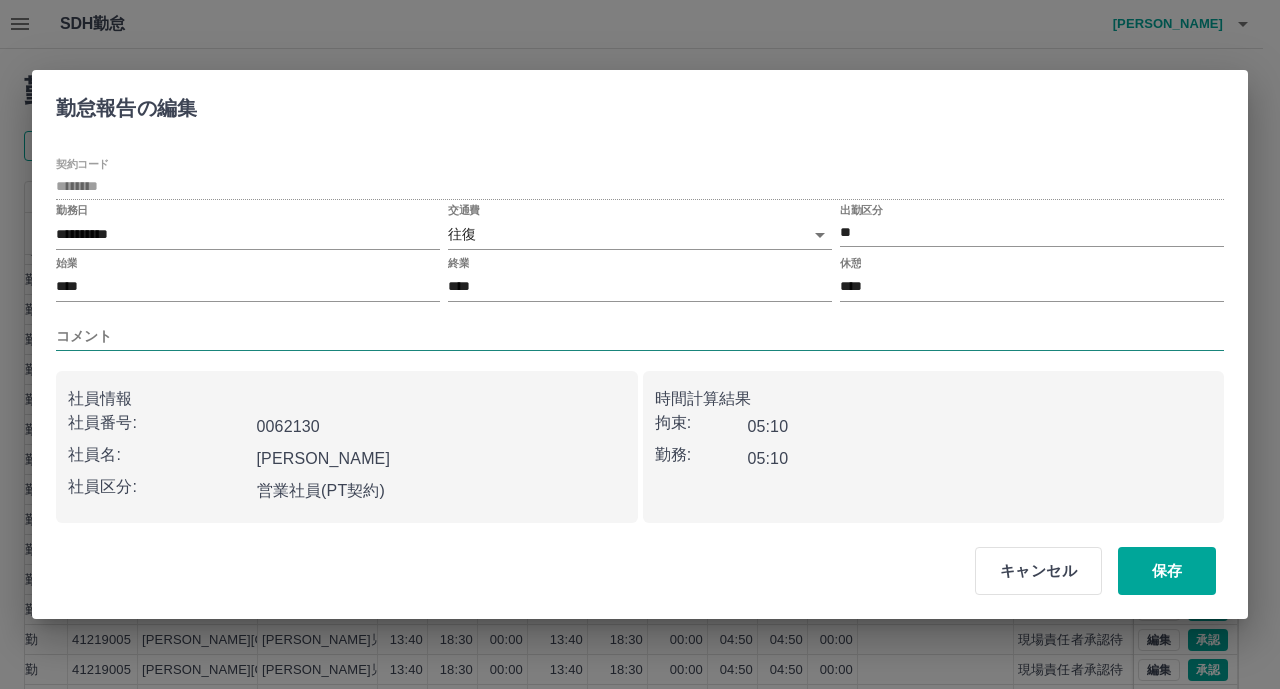 click on "コメント" at bounding box center [640, 336] 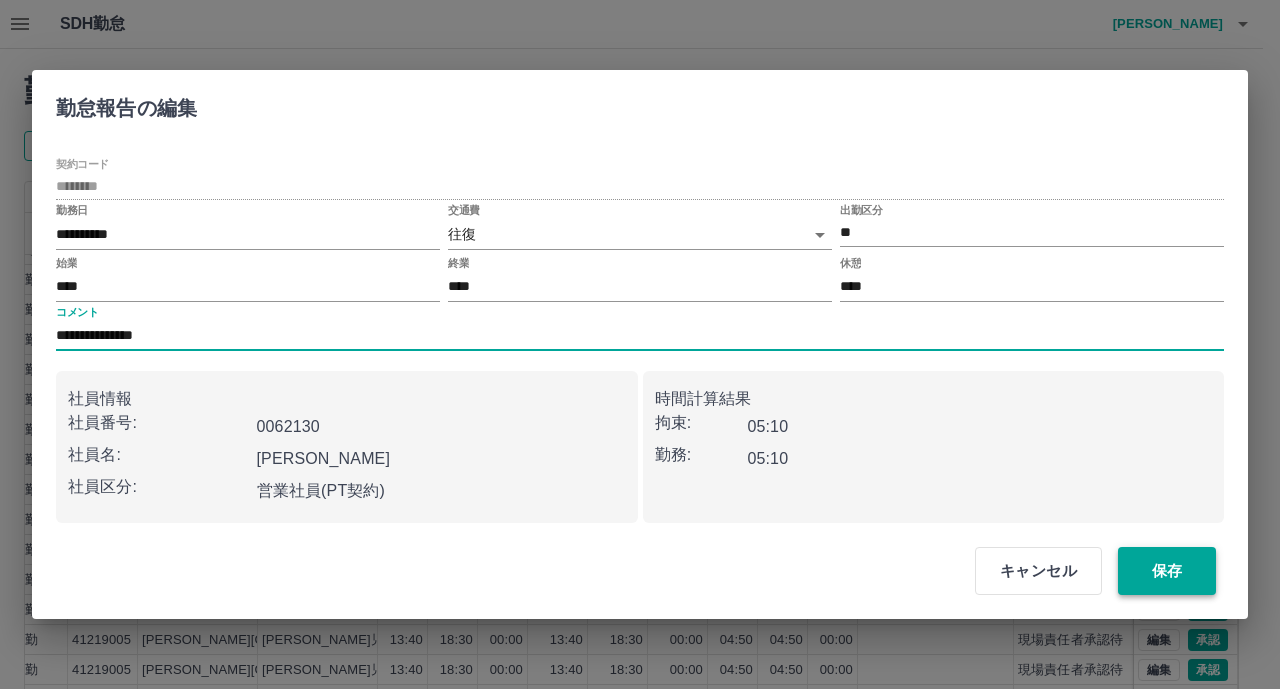 type on "**********" 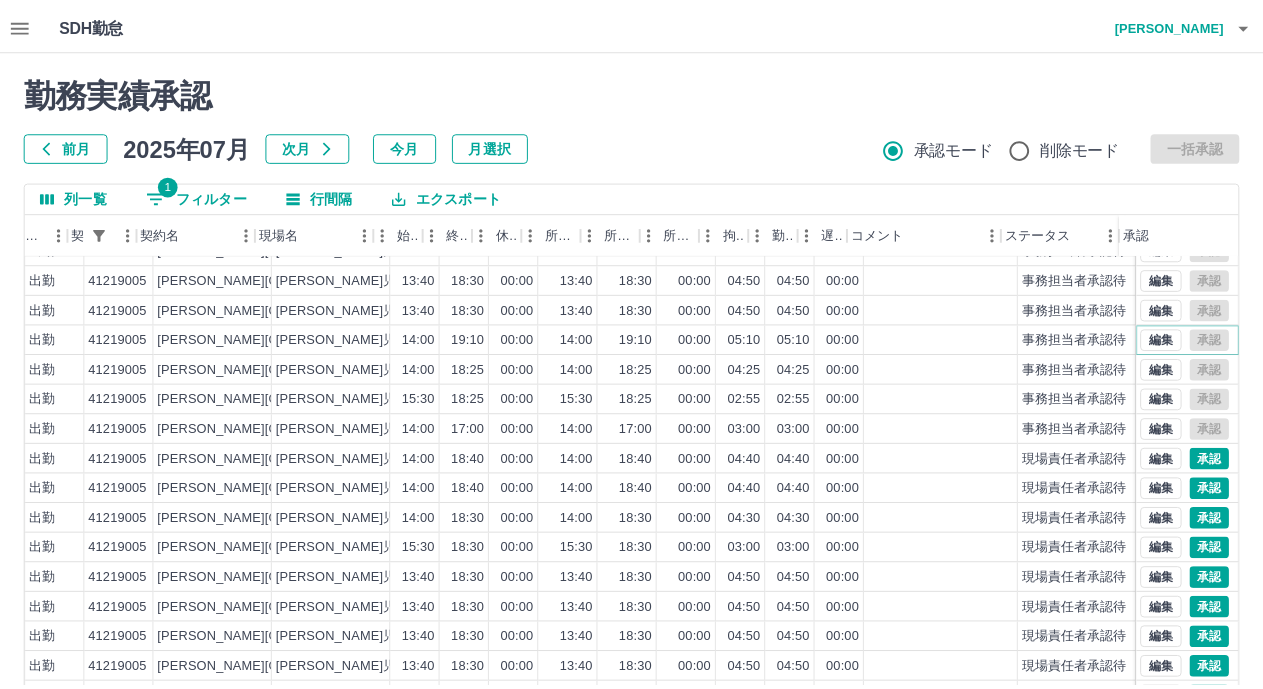 scroll, scrollTop: 200, scrollLeft: 532, axis: both 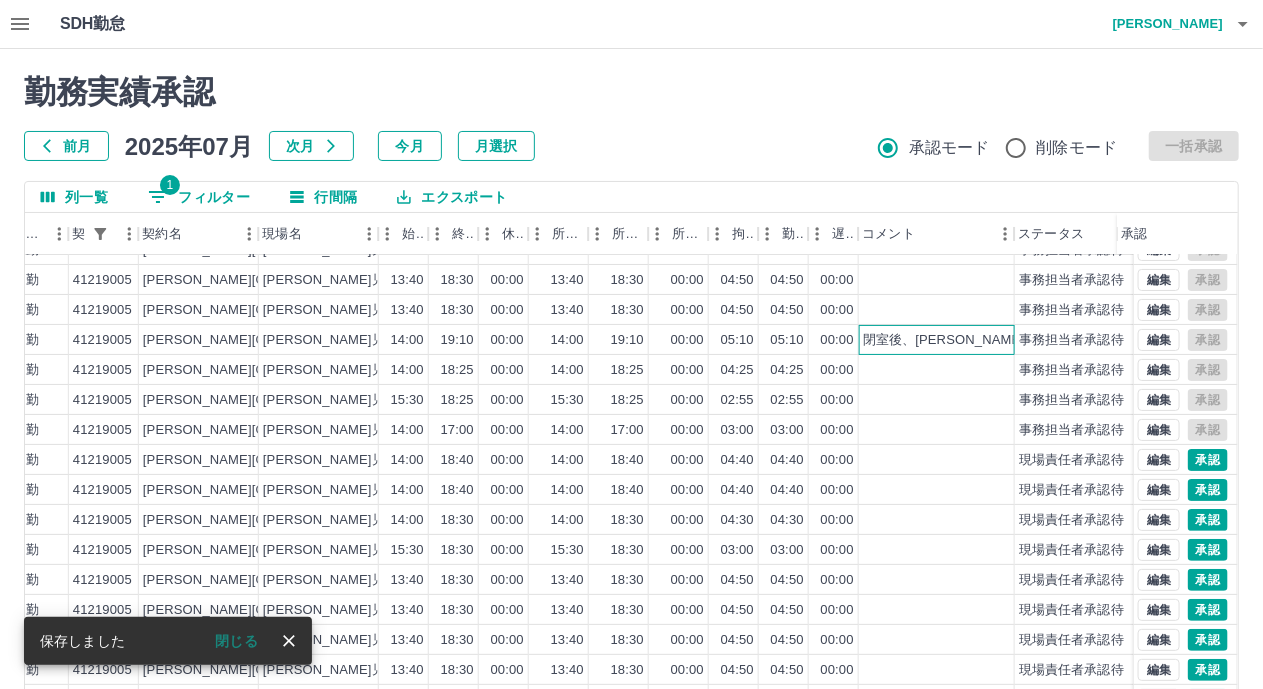 click on "閉室後、綱島統括とミーティング" at bounding box center (990, 340) 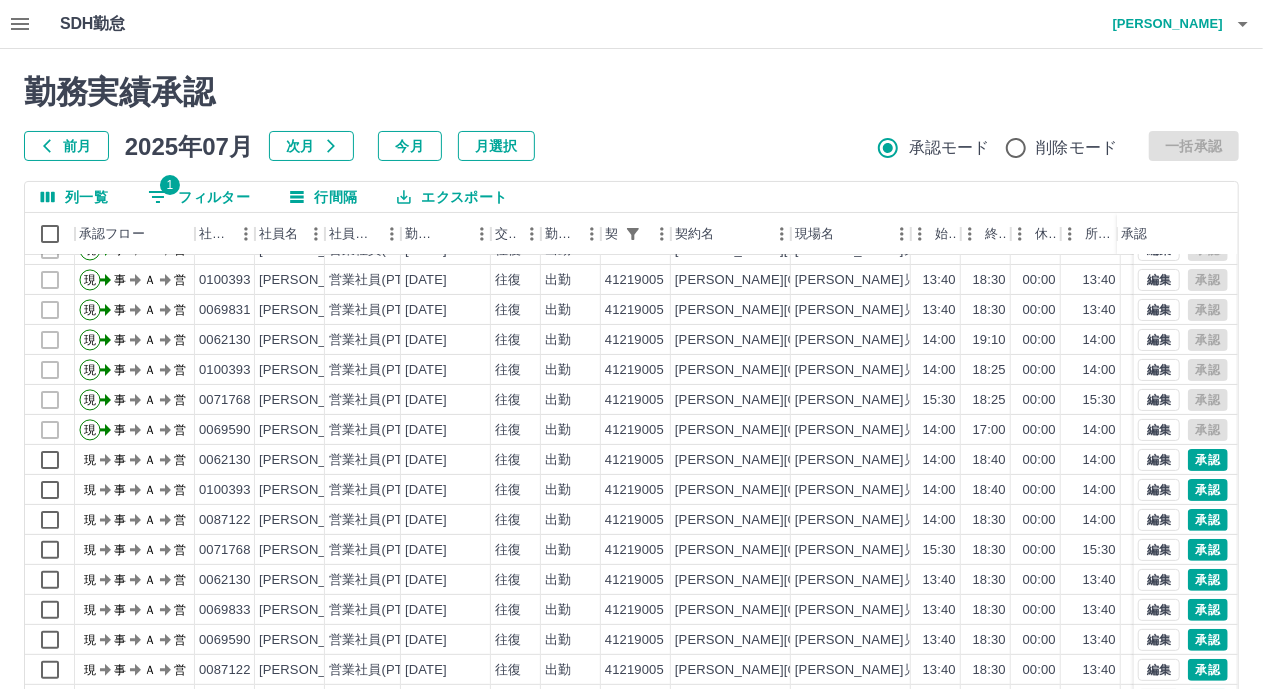 scroll, scrollTop: 300, scrollLeft: 0, axis: vertical 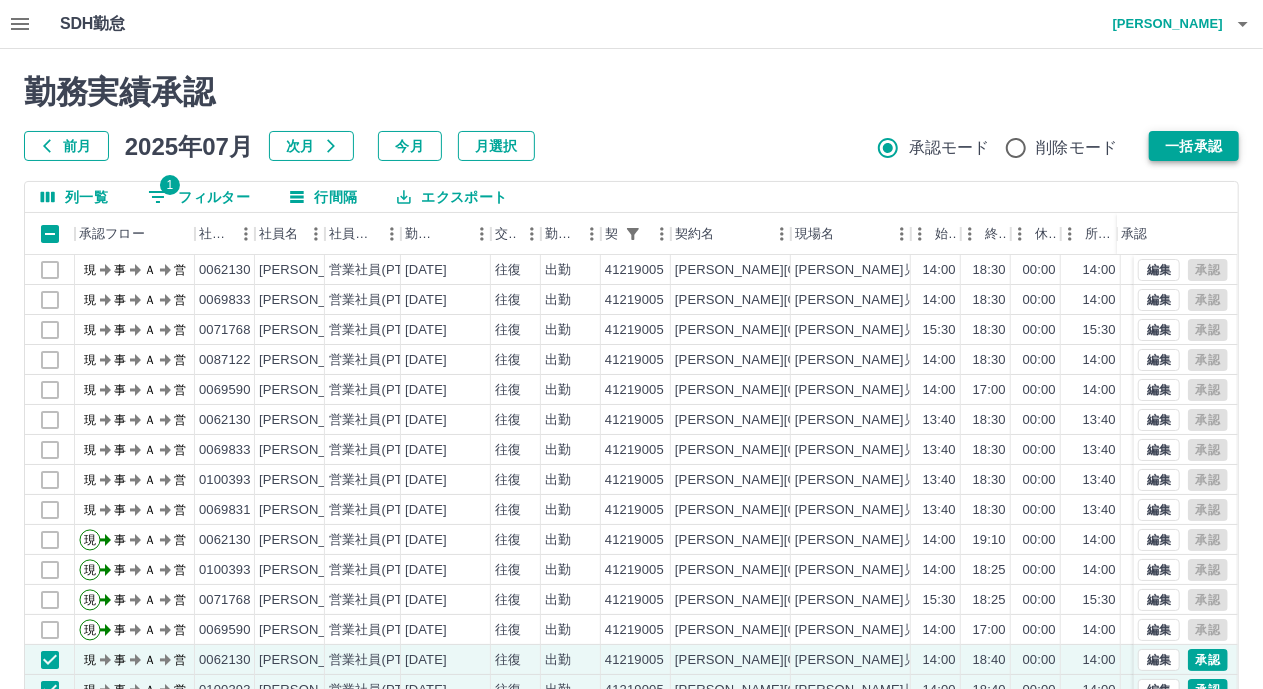 click on "一括承認" at bounding box center (1194, 146) 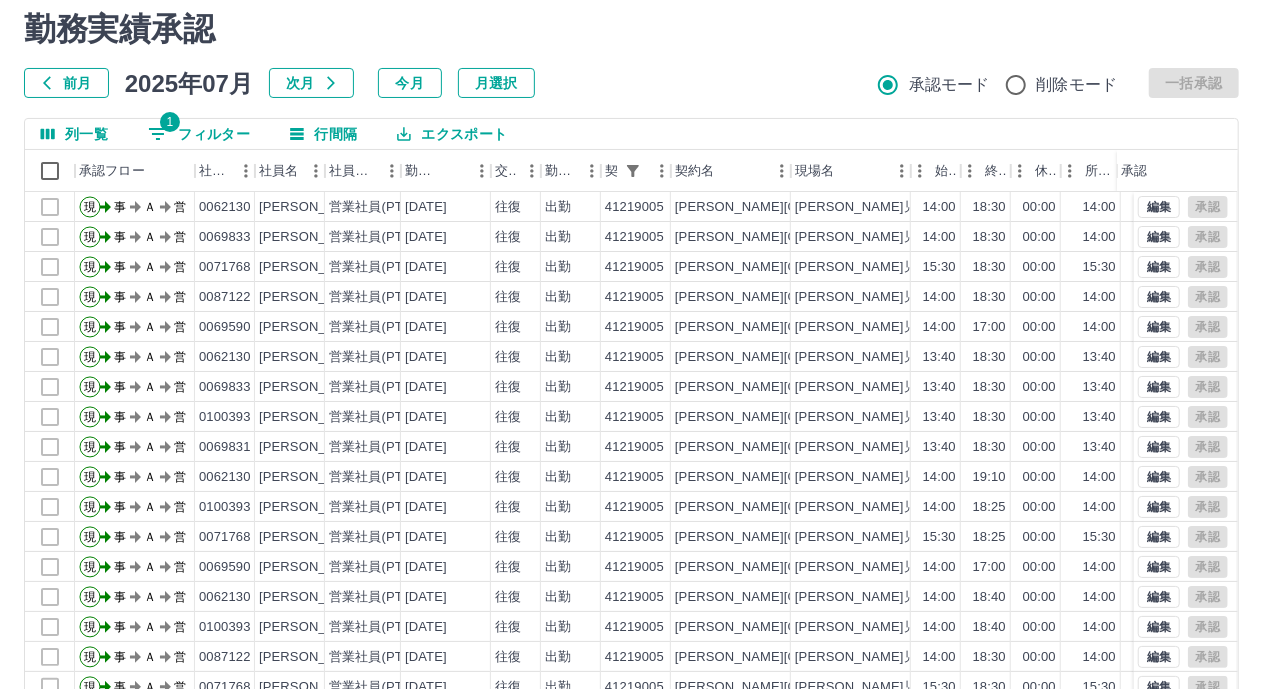 scroll, scrollTop: 0, scrollLeft: 0, axis: both 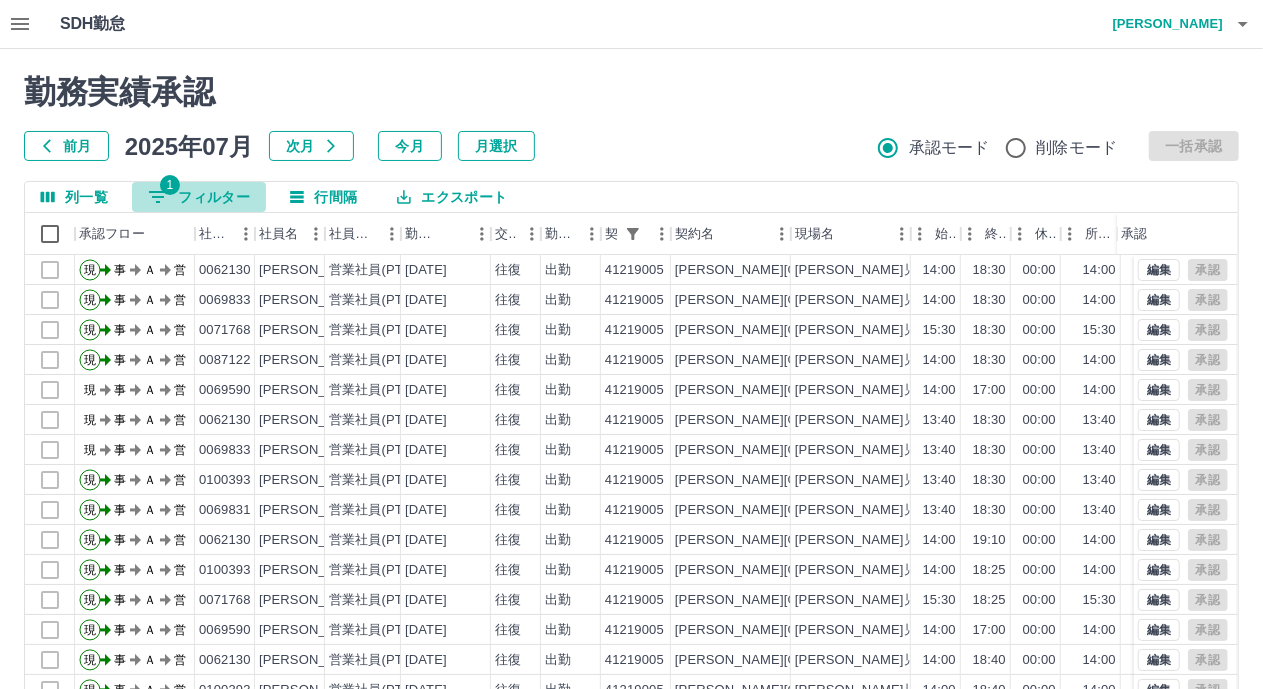click on "1 フィルター" at bounding box center (199, 197) 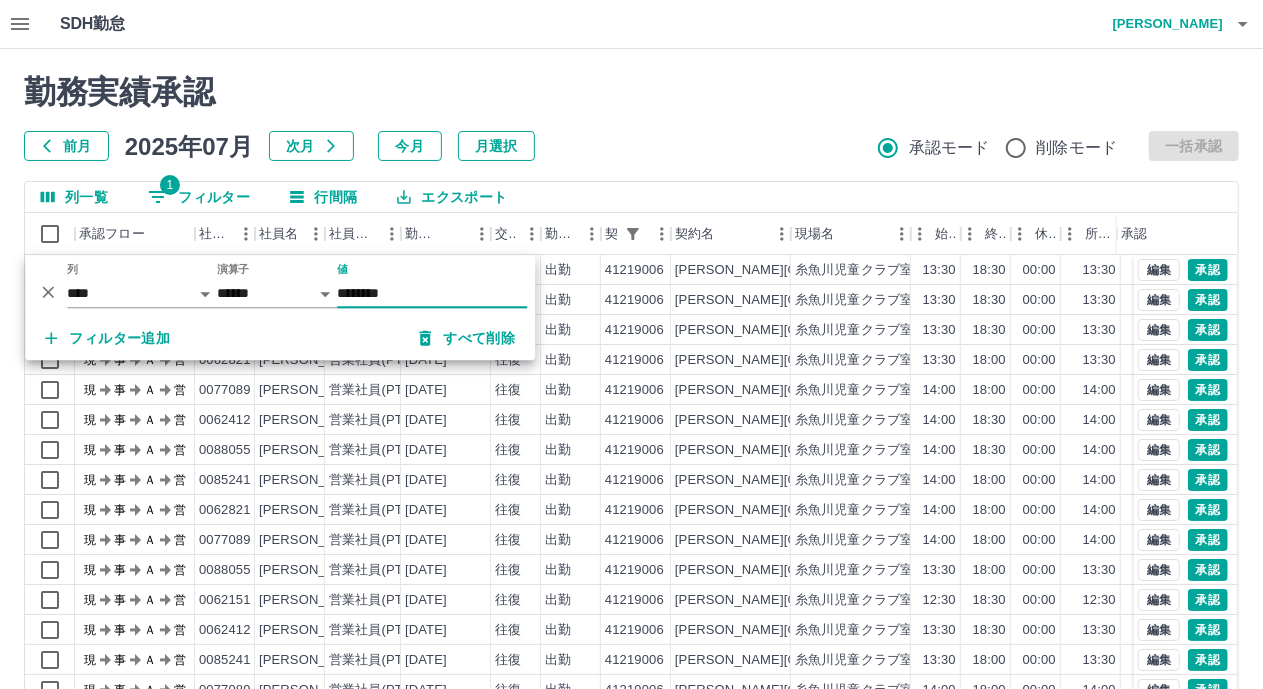 type on "********" 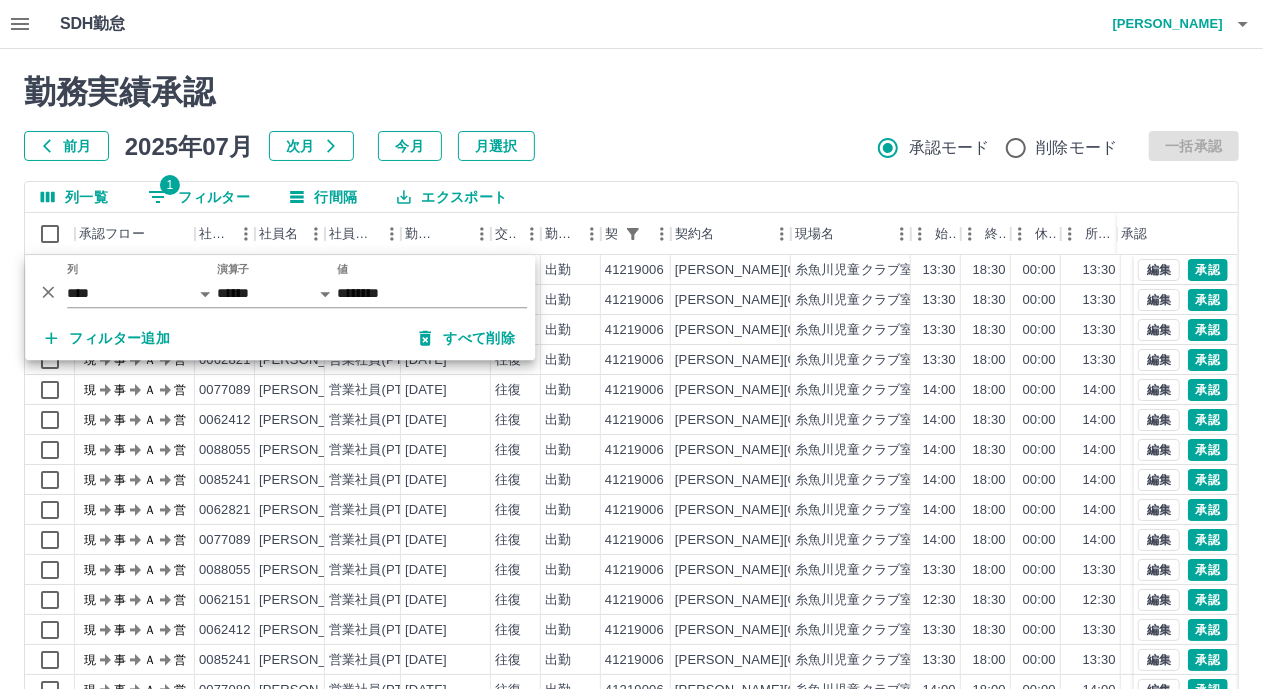 click on "勤務実績承認" at bounding box center [631, 92] 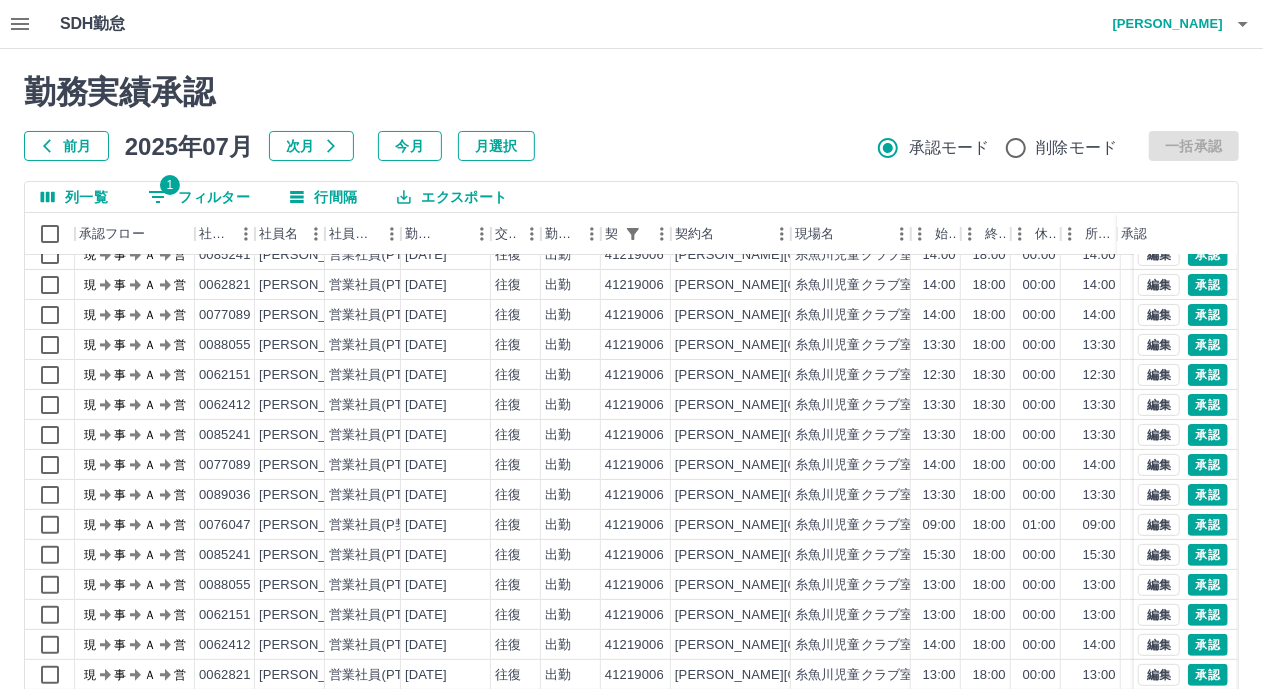 scroll, scrollTop: 0, scrollLeft: 0, axis: both 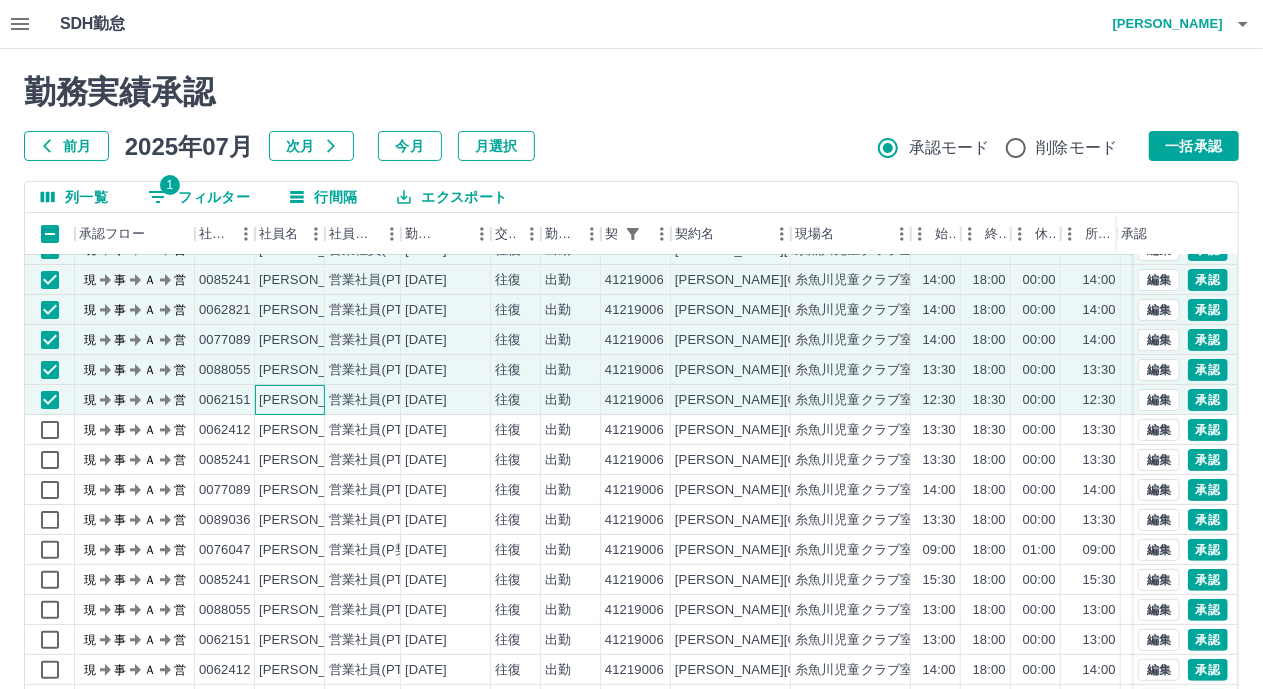 click on "渡邉　良子" at bounding box center (313, 400) 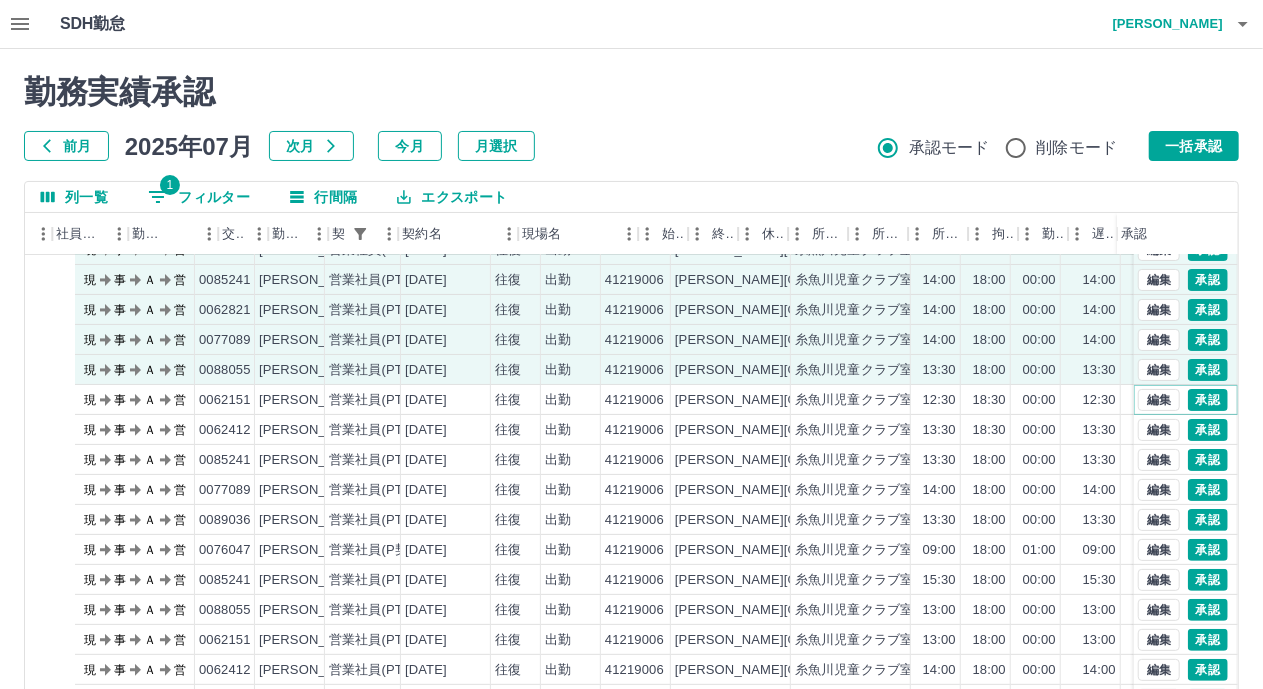 type 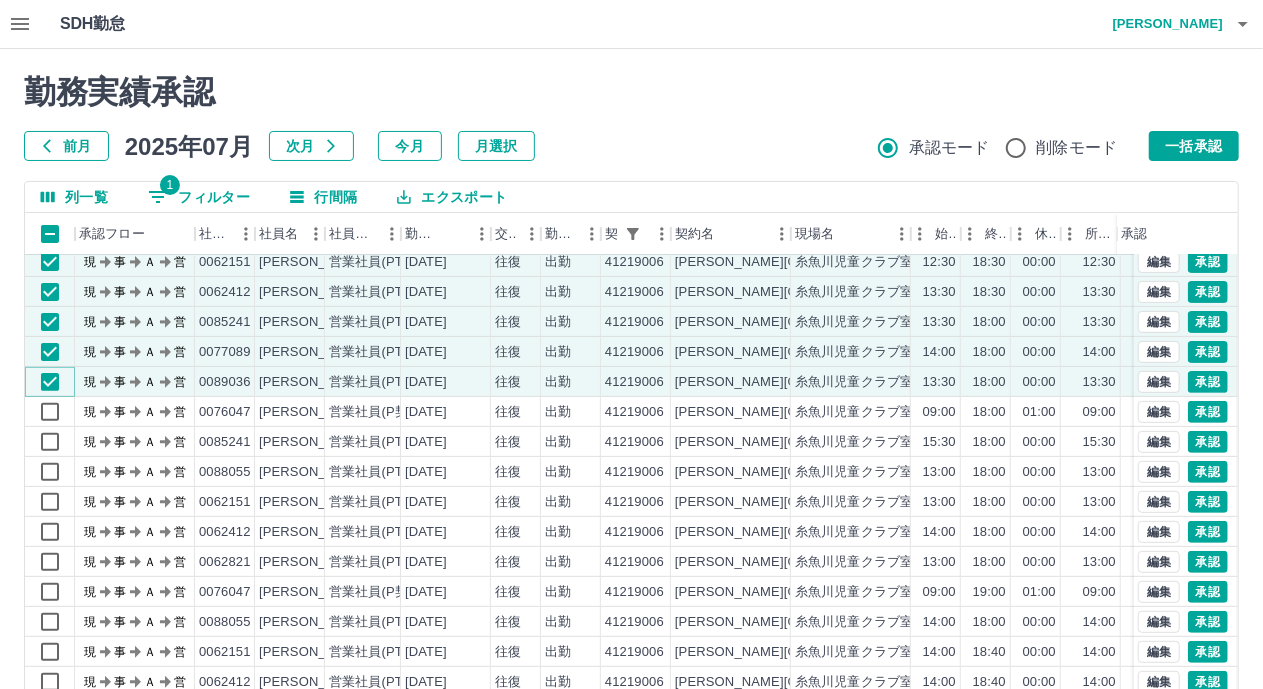 scroll, scrollTop: 400, scrollLeft: 0, axis: vertical 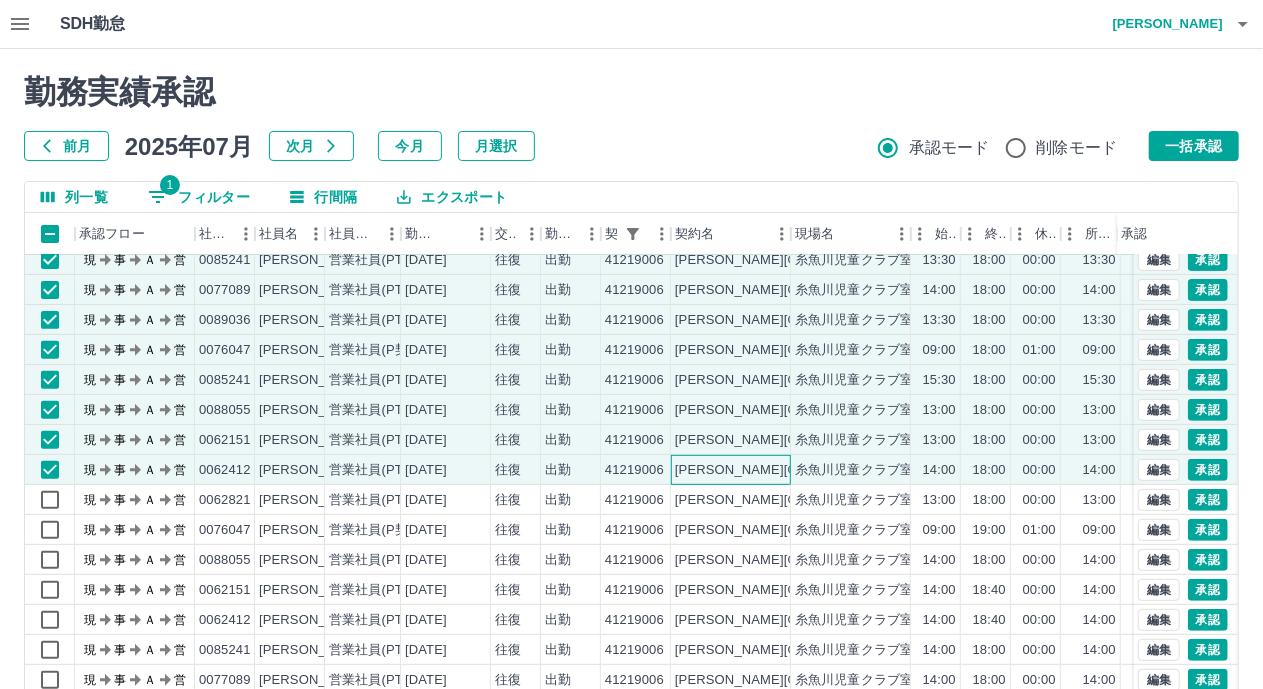 click on "糸魚川市" at bounding box center [731, 470] 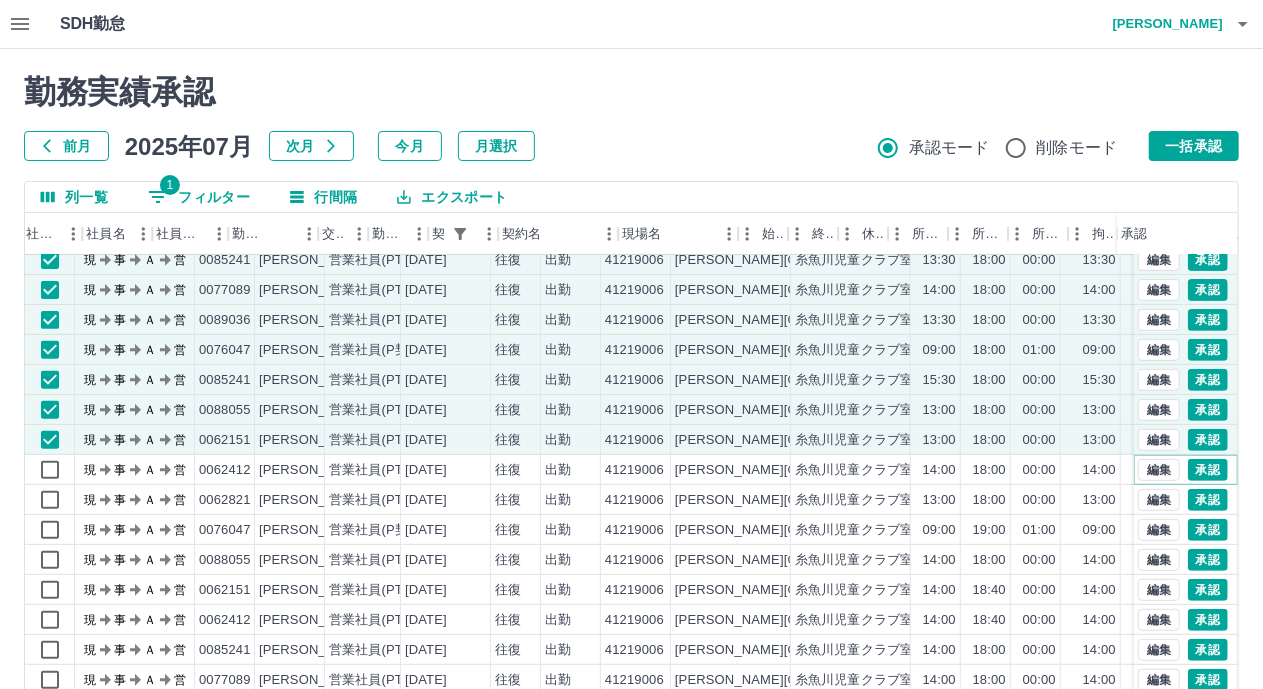 type 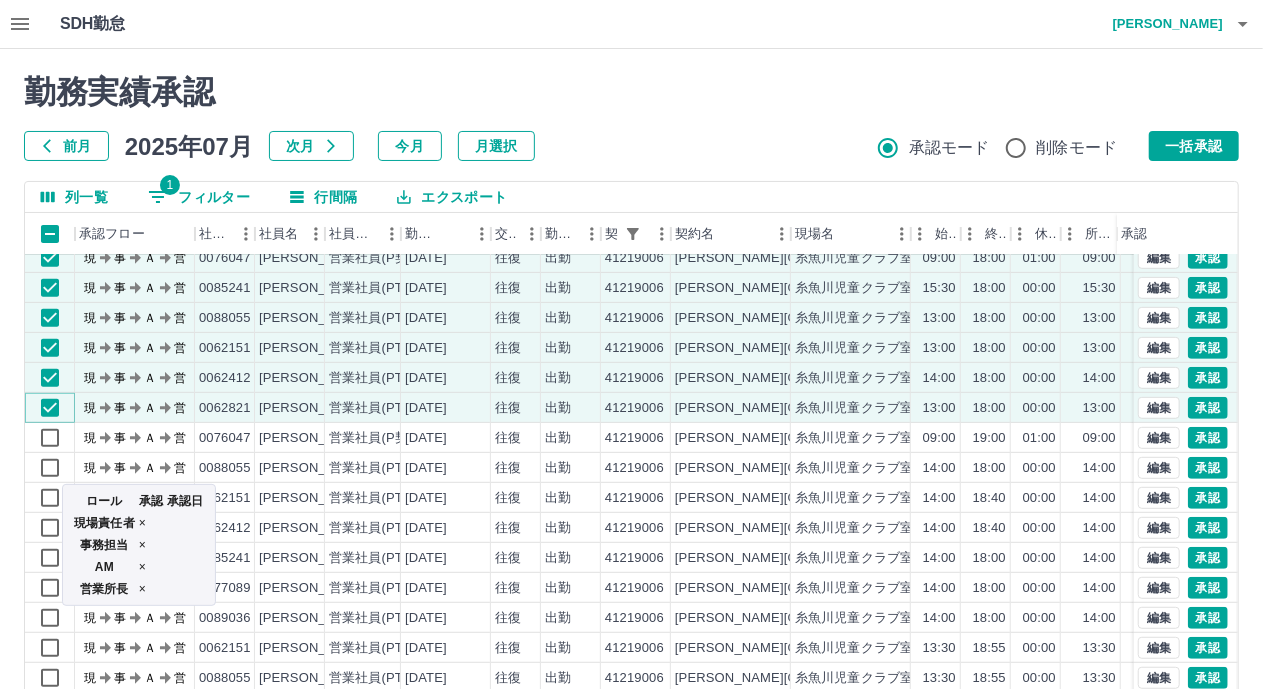 scroll, scrollTop: 600, scrollLeft: 0, axis: vertical 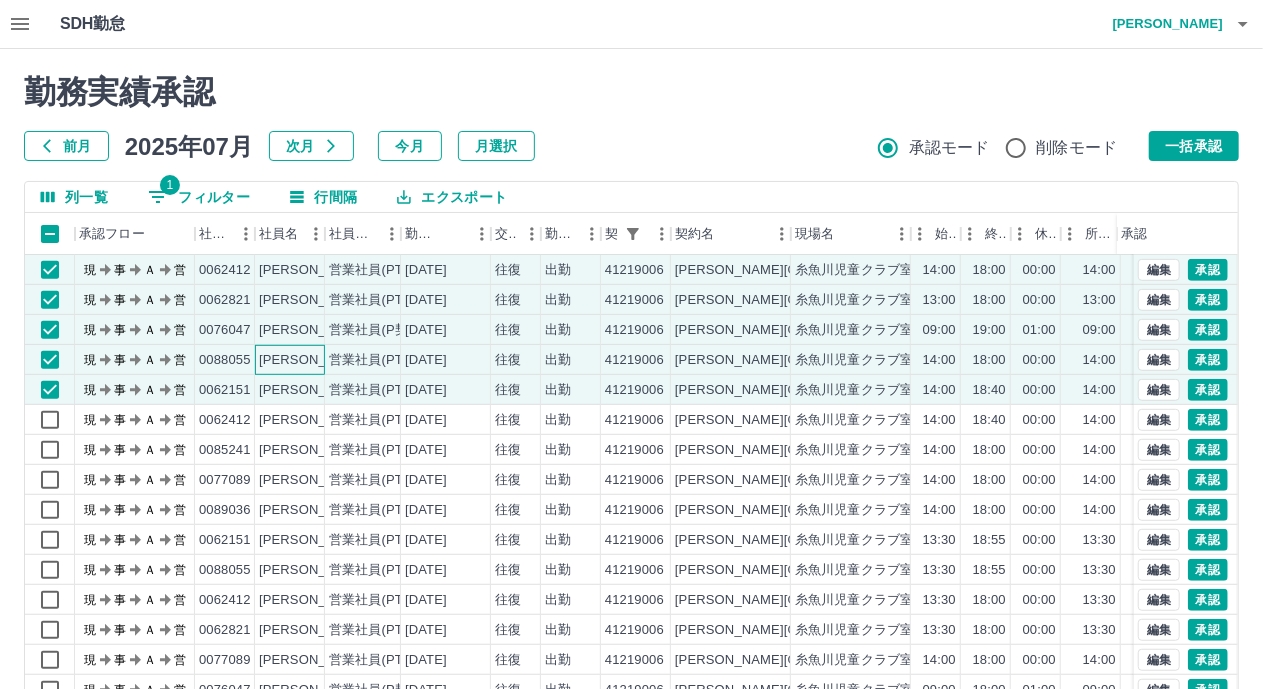 click on "北嶋　雅子" at bounding box center [313, 360] 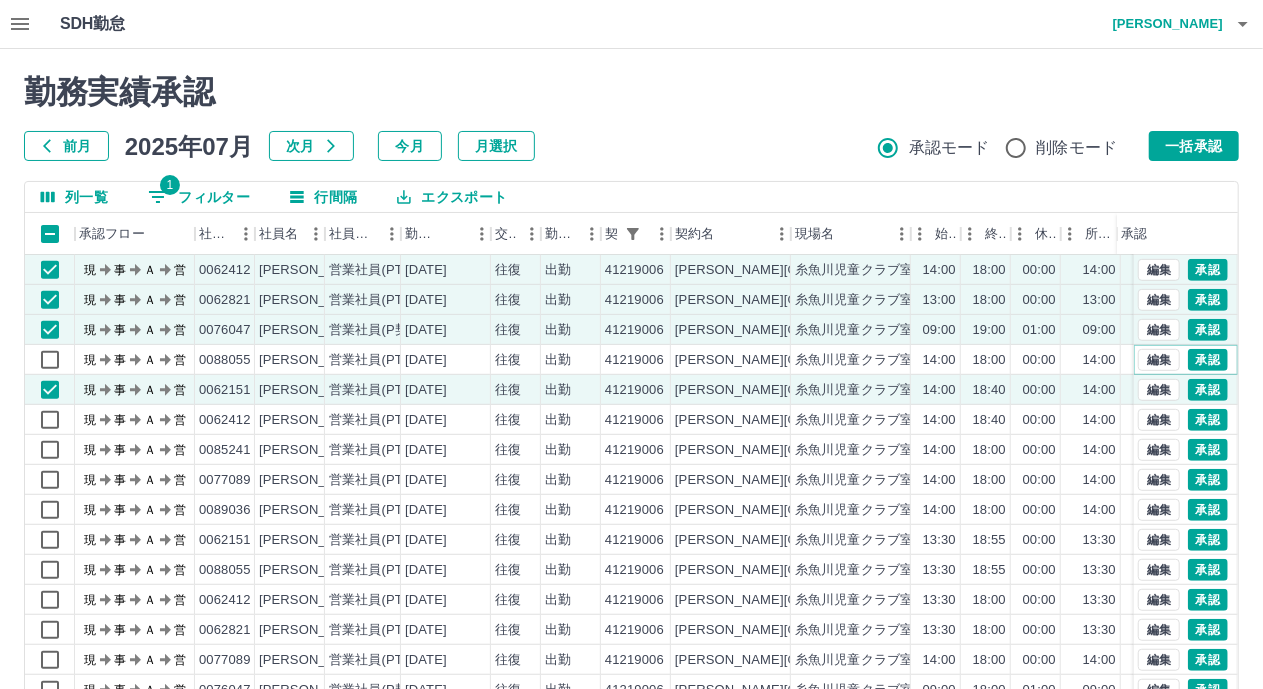 type 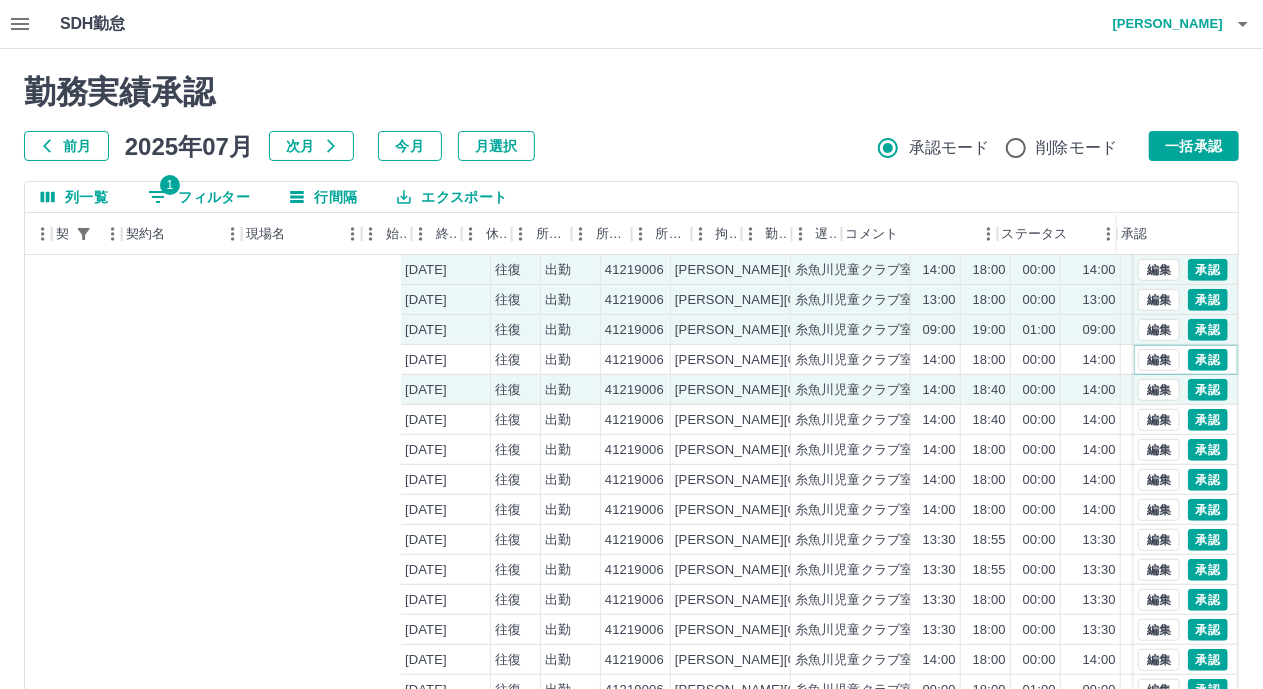 scroll, scrollTop: 600, scrollLeft: 549, axis: both 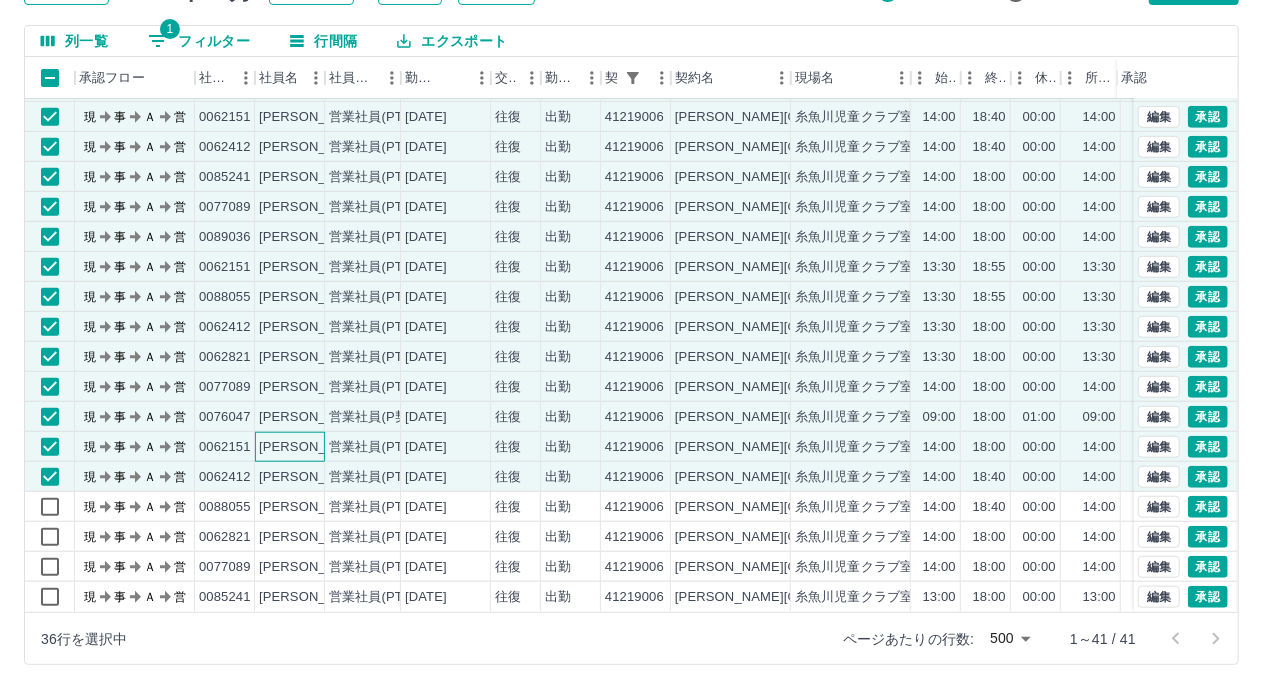 click on "渡邉　良子" at bounding box center [313, 447] 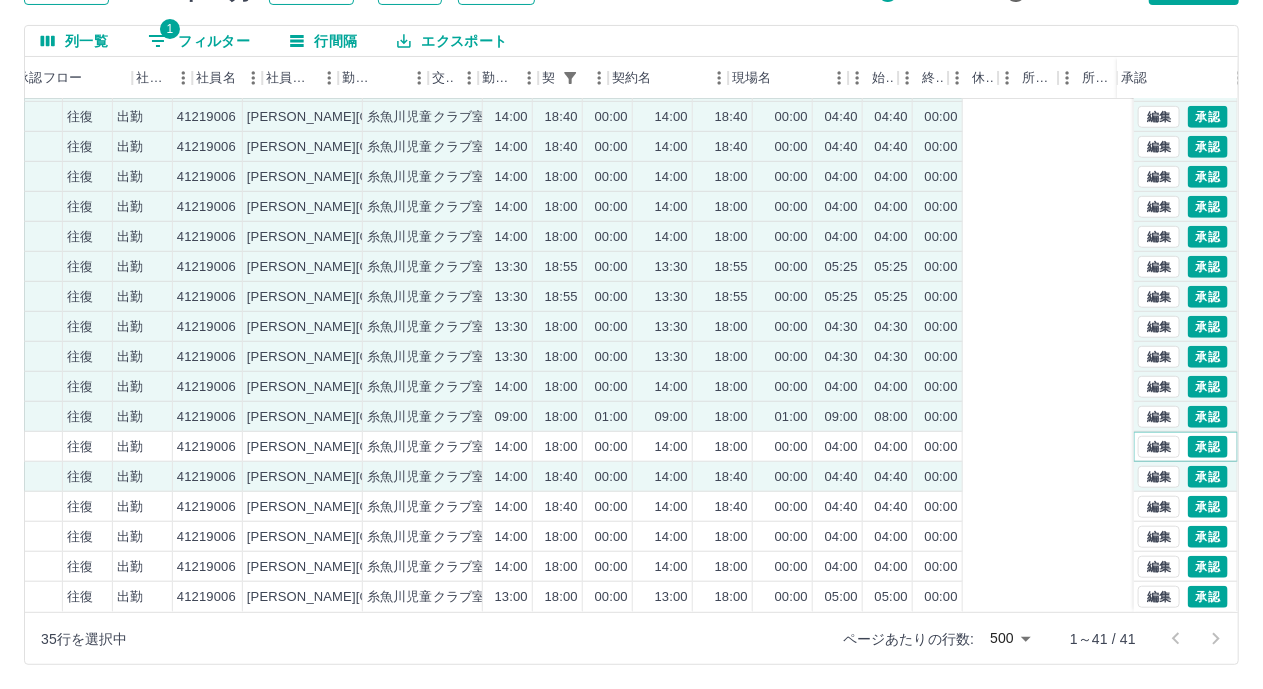 type 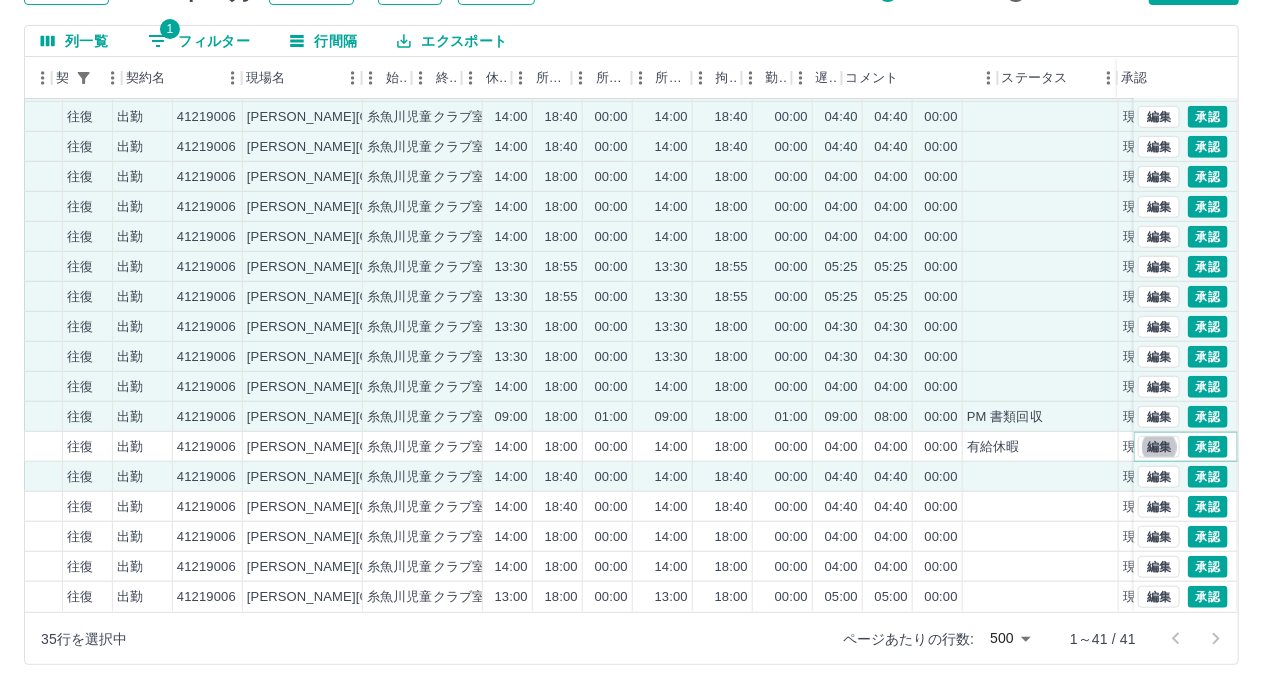 scroll, scrollTop: 733, scrollLeft: 549, axis: both 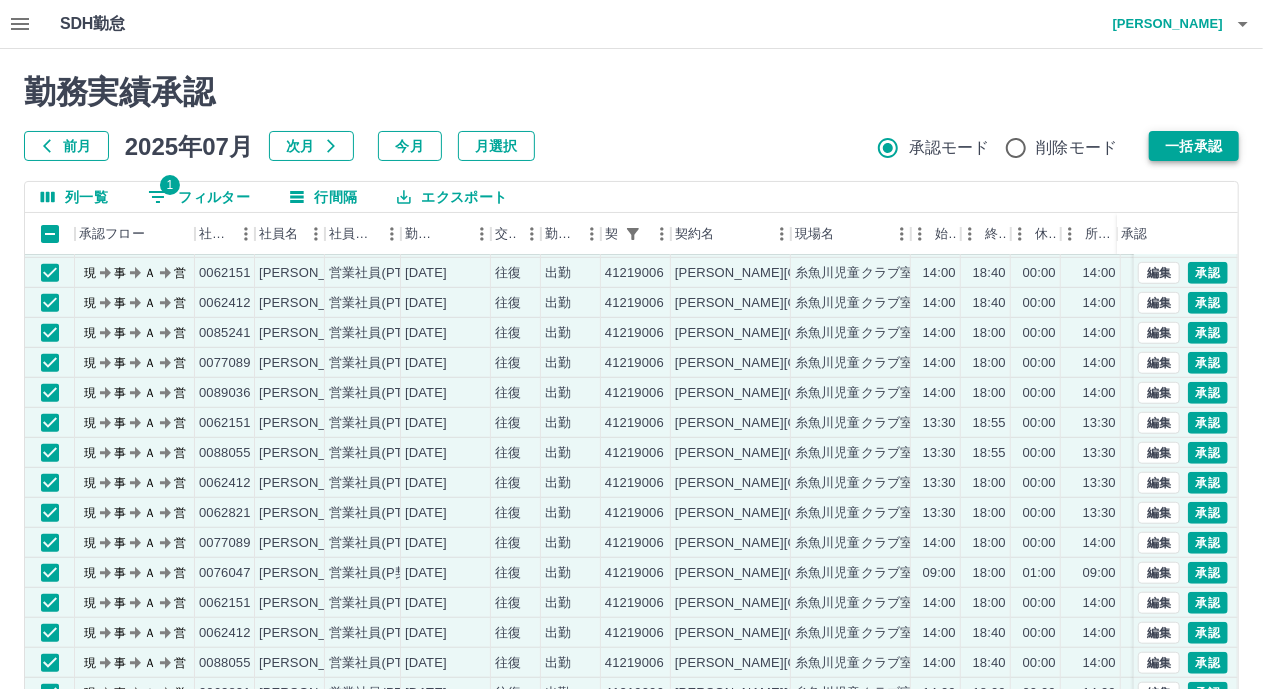 click on "一括承認" at bounding box center (1194, 146) 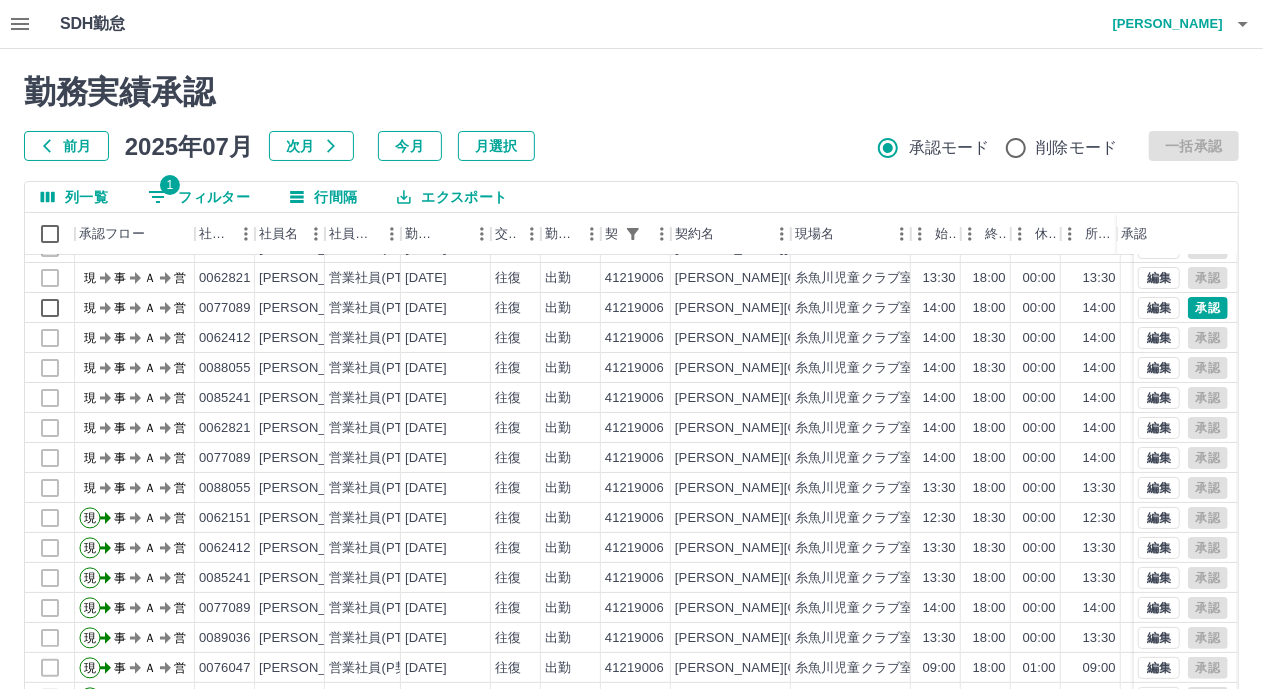 scroll, scrollTop: 0, scrollLeft: 0, axis: both 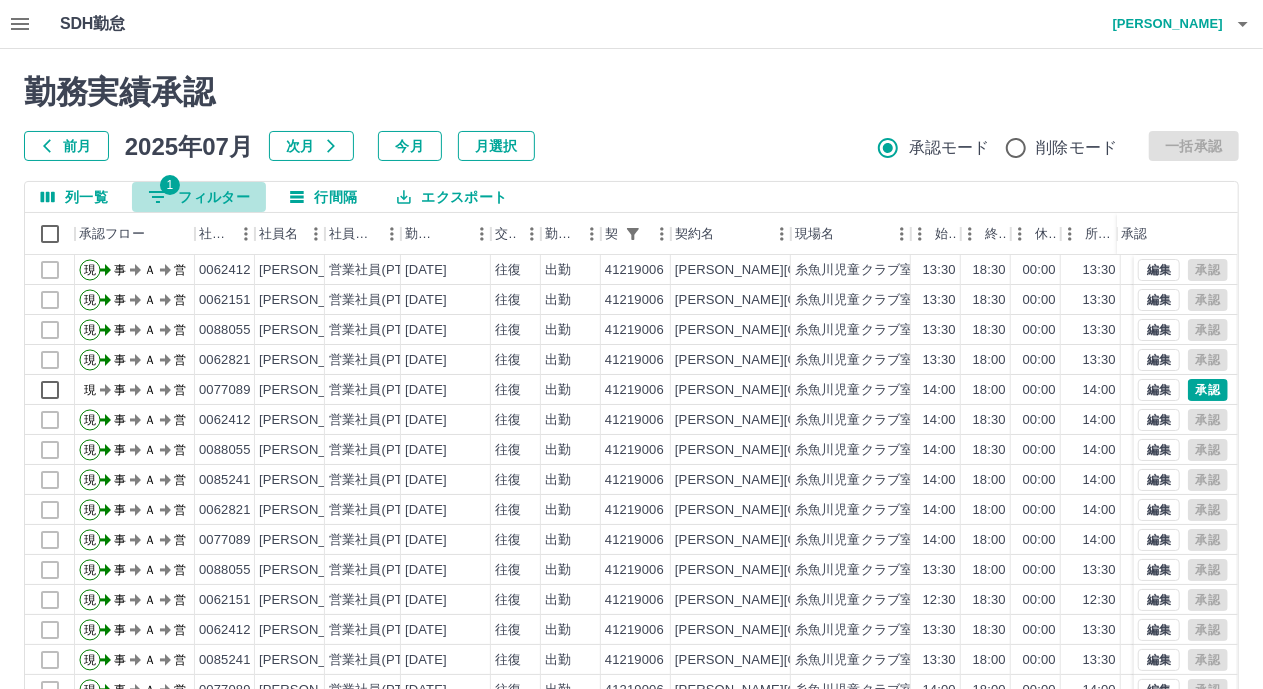 click on "1 フィルター" at bounding box center (199, 197) 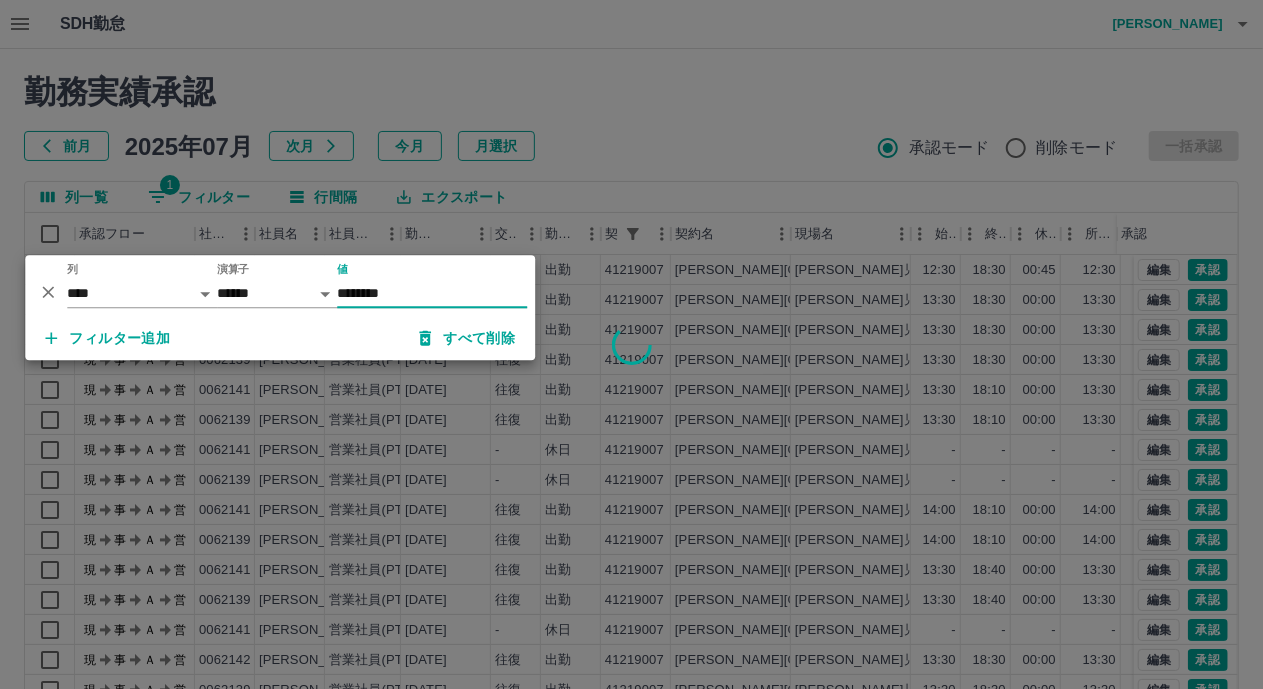 type on "********" 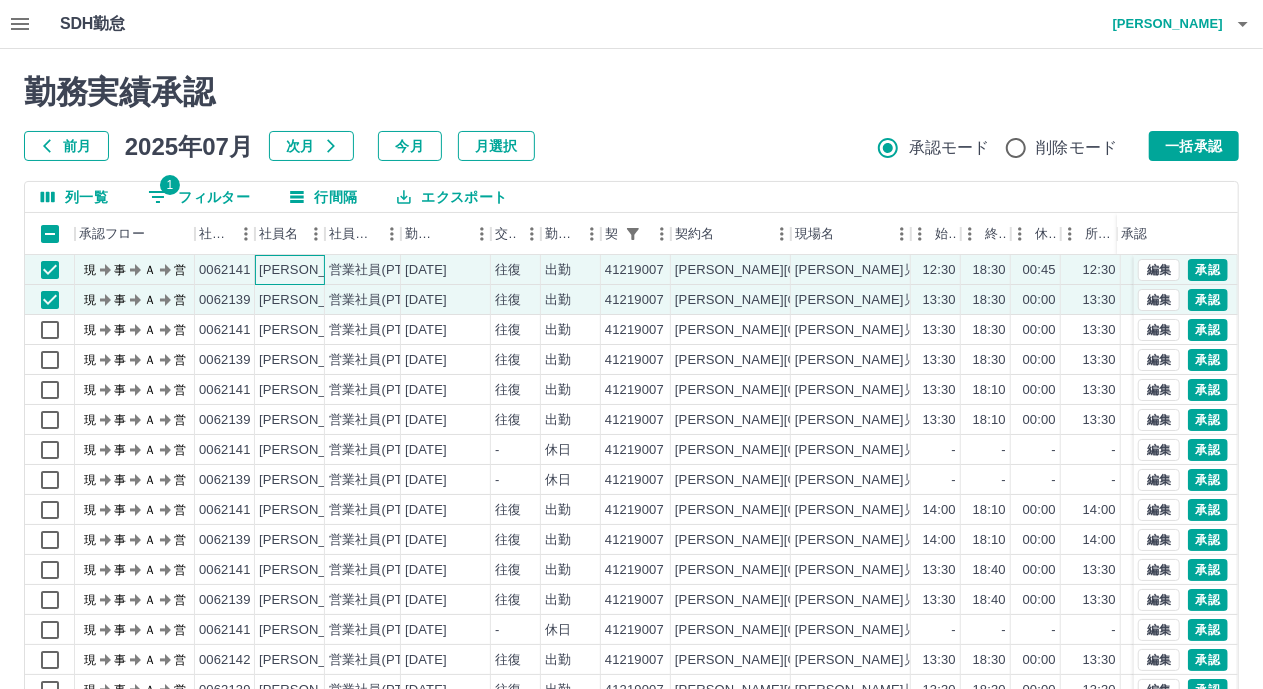 click on "岡澤　よしみ" at bounding box center [313, 270] 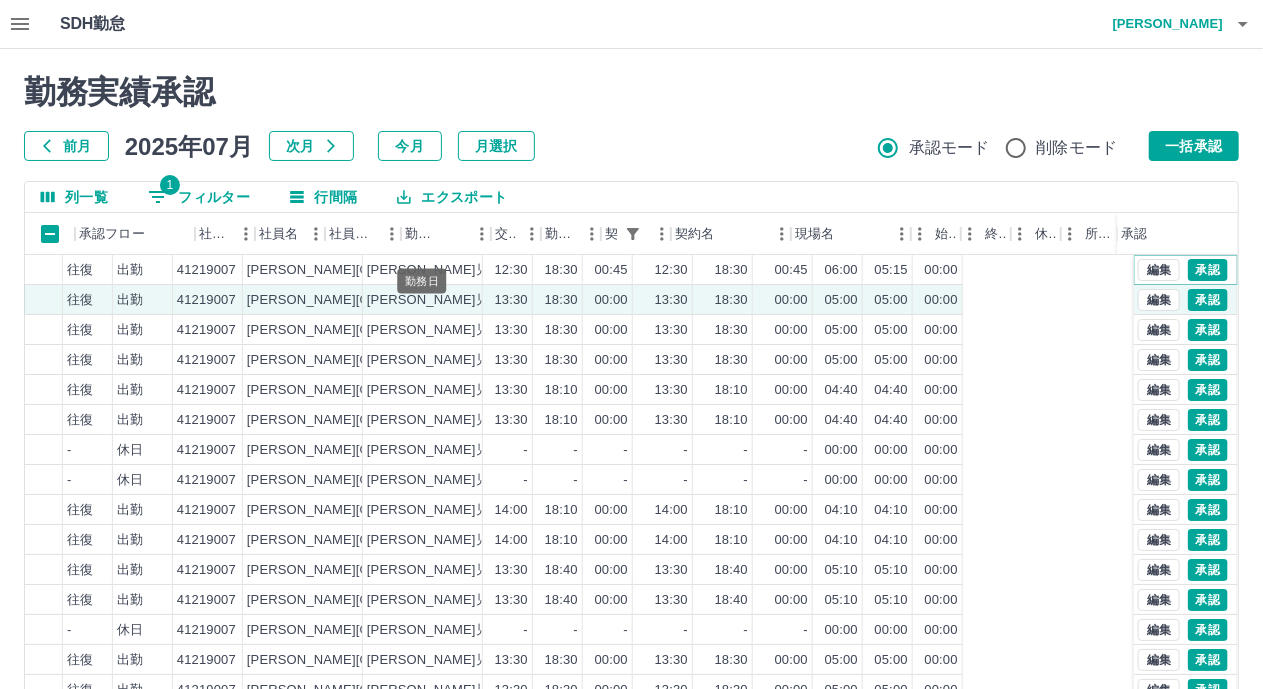 type 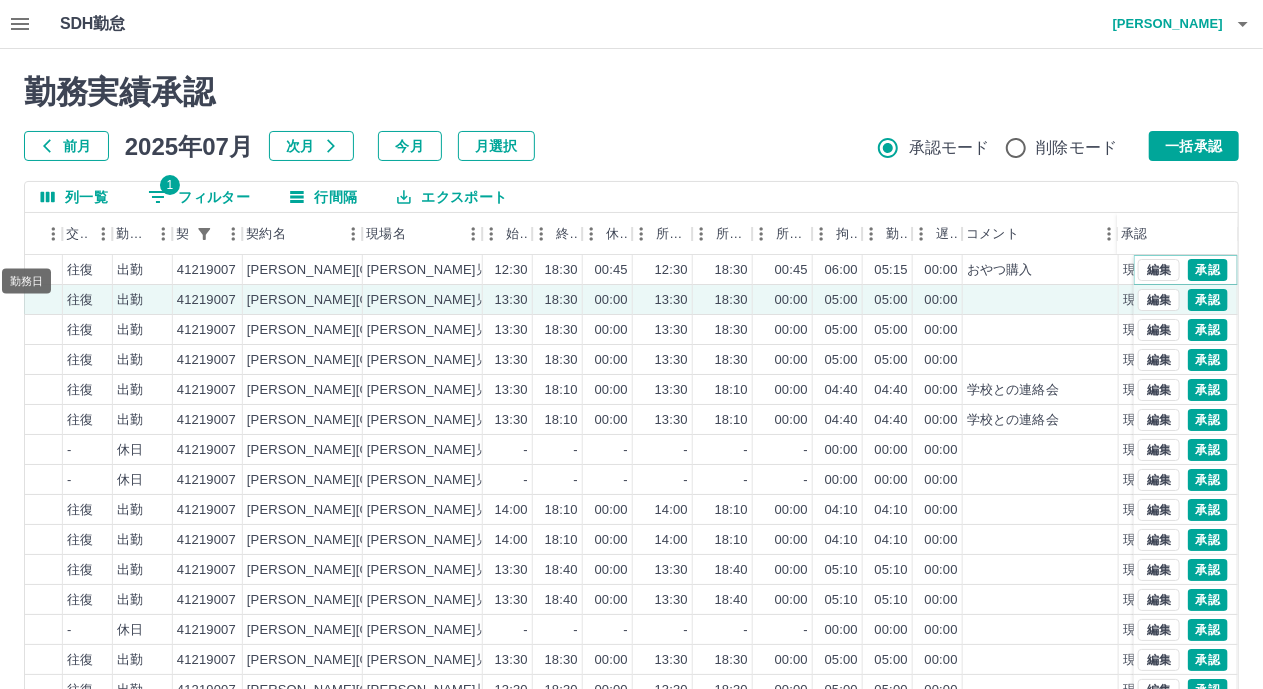 scroll, scrollTop: 0, scrollLeft: 549, axis: horizontal 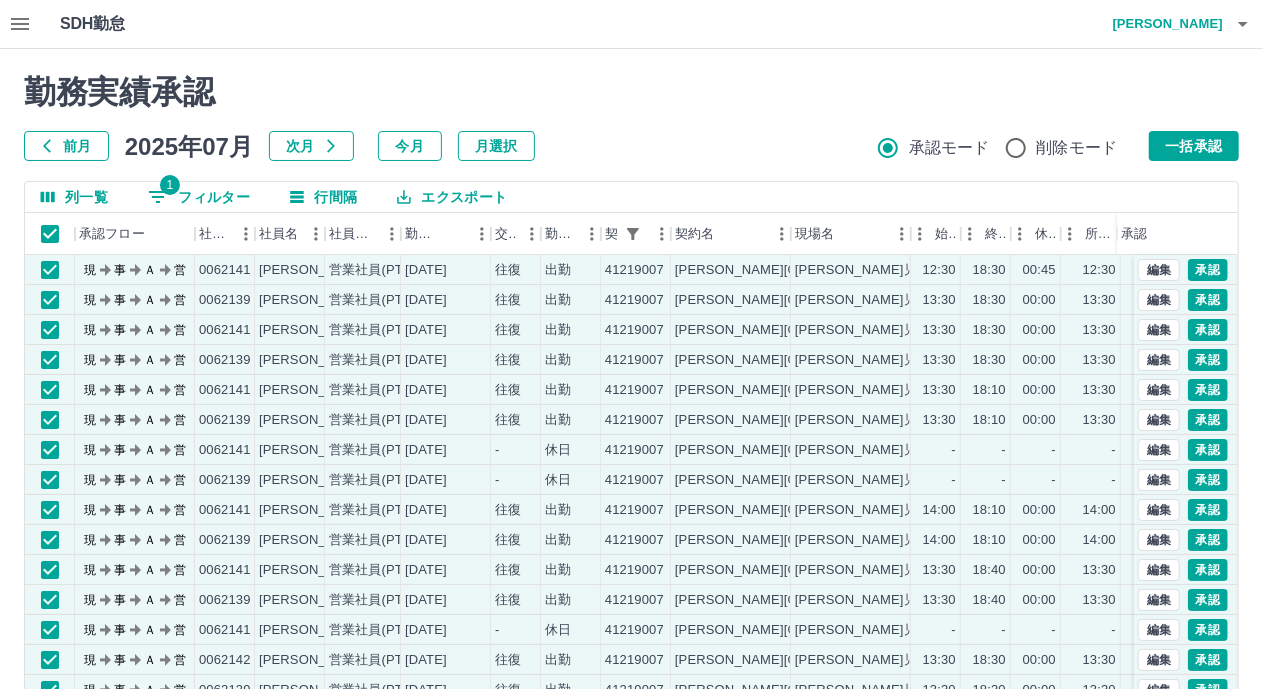 click on "一括承認" at bounding box center [1194, 146] 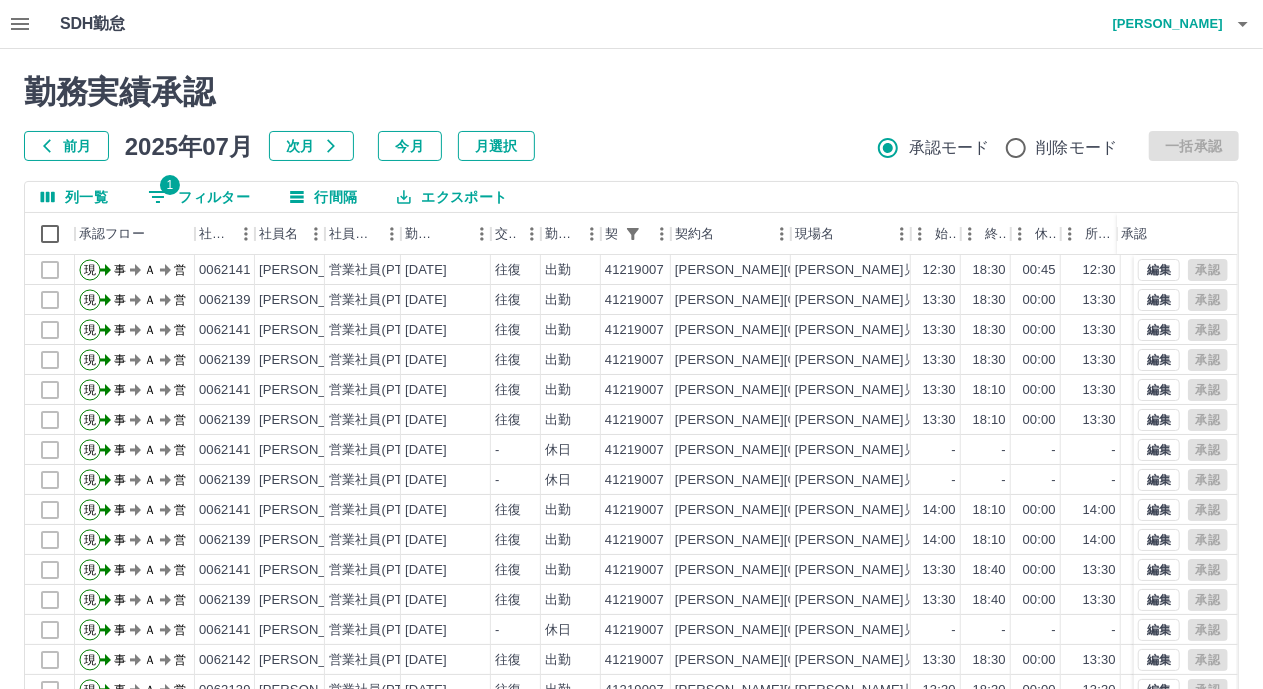 click on "1 フィルター" at bounding box center (199, 197) 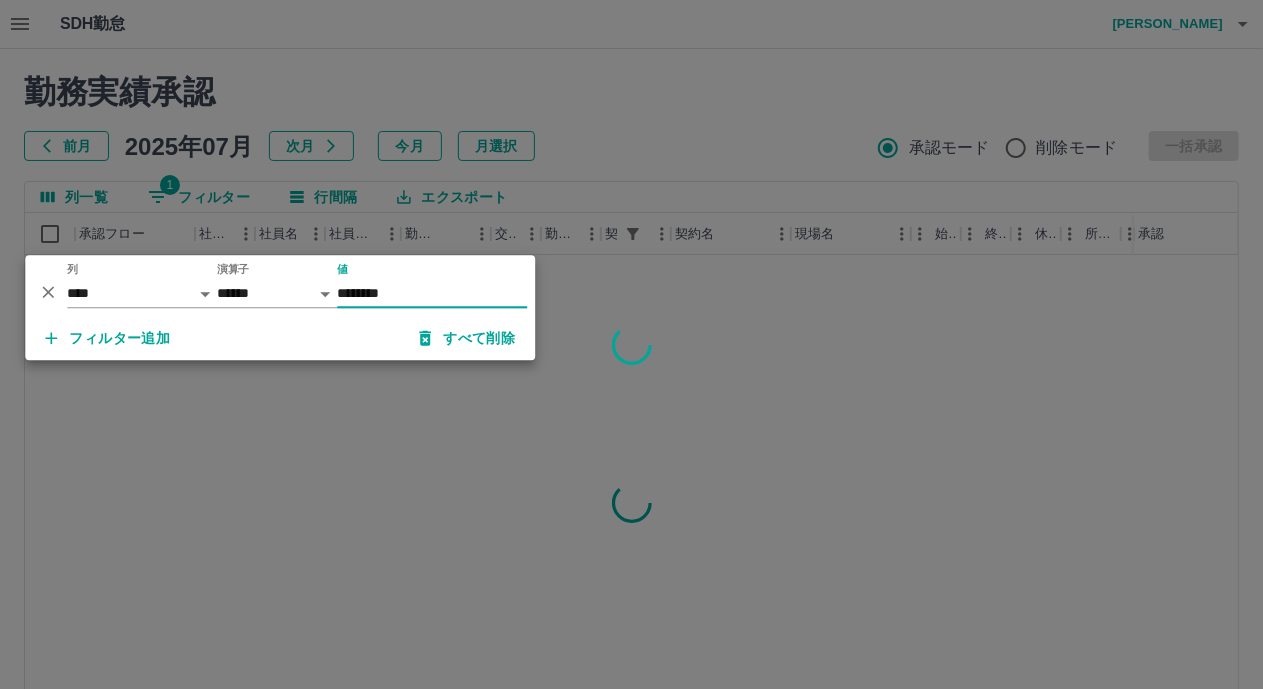 type on "********" 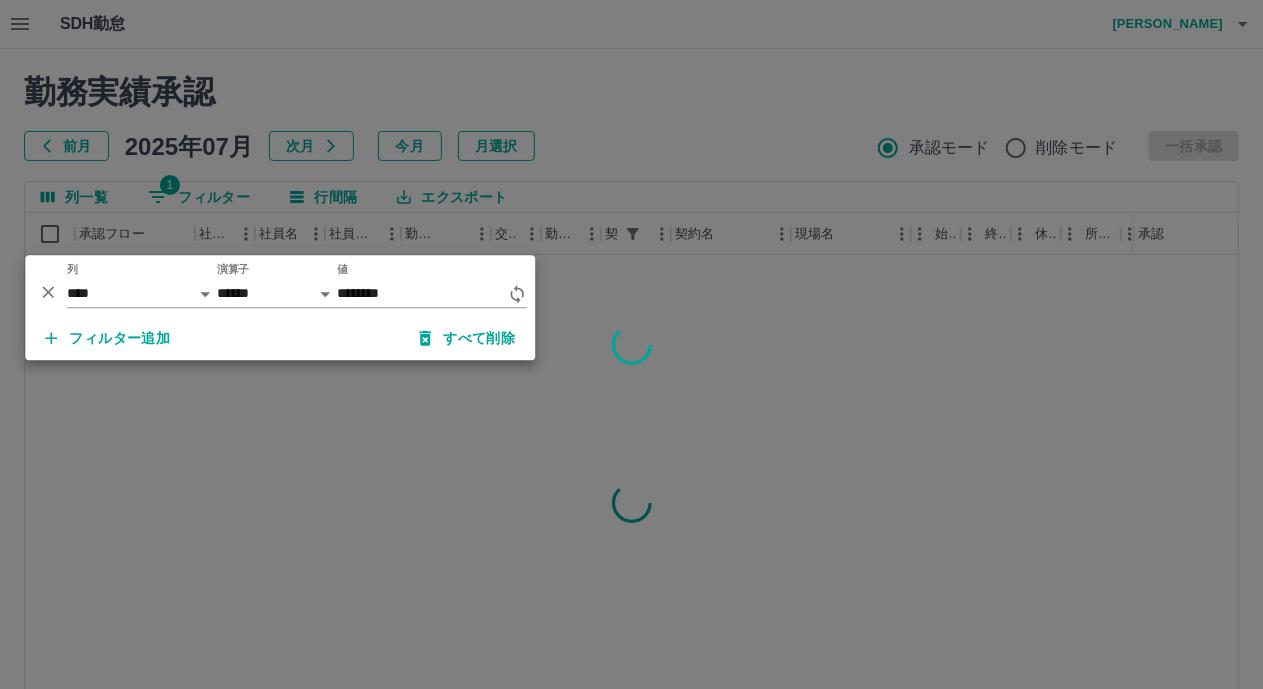 click at bounding box center [631, 344] 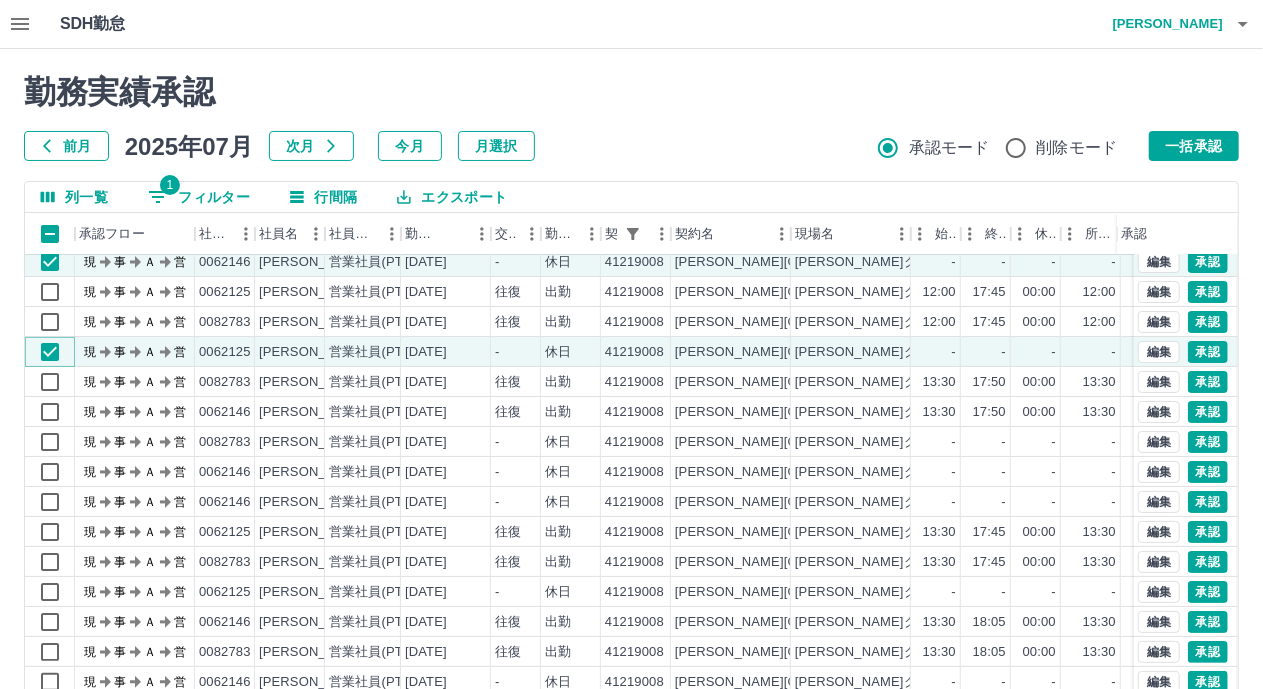 scroll, scrollTop: 100, scrollLeft: 0, axis: vertical 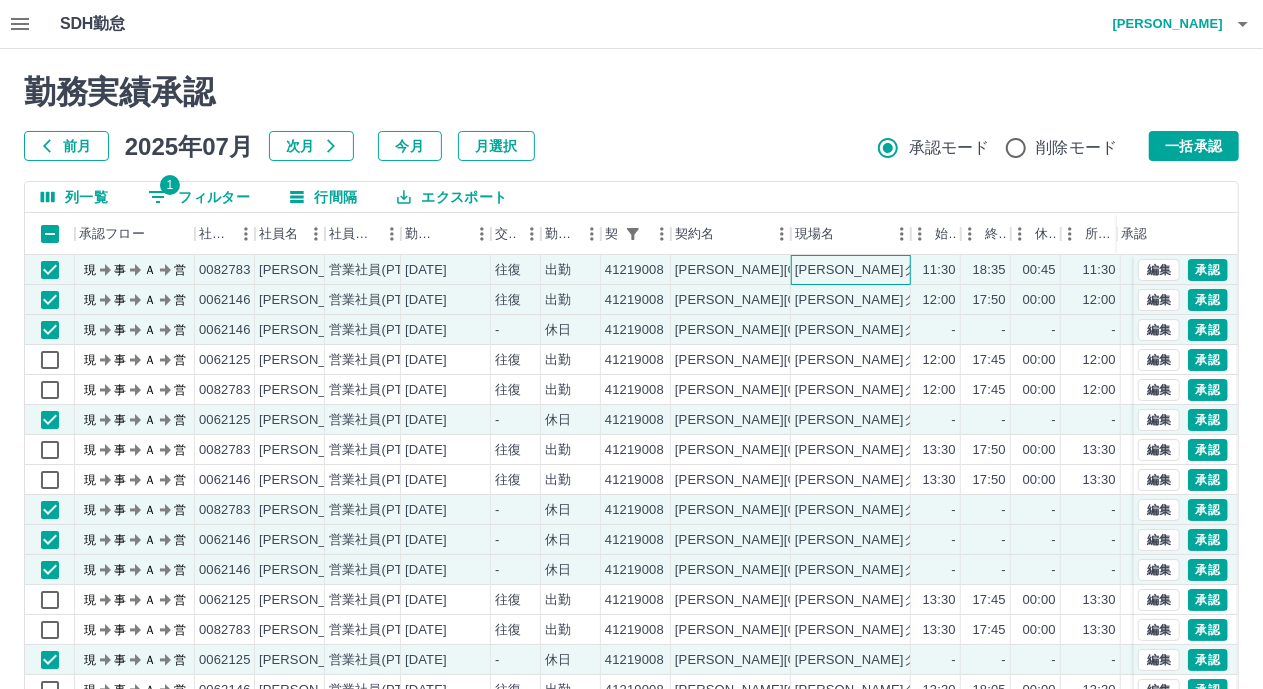 click on "田沢児童クラブ室" at bounding box center [875, 270] 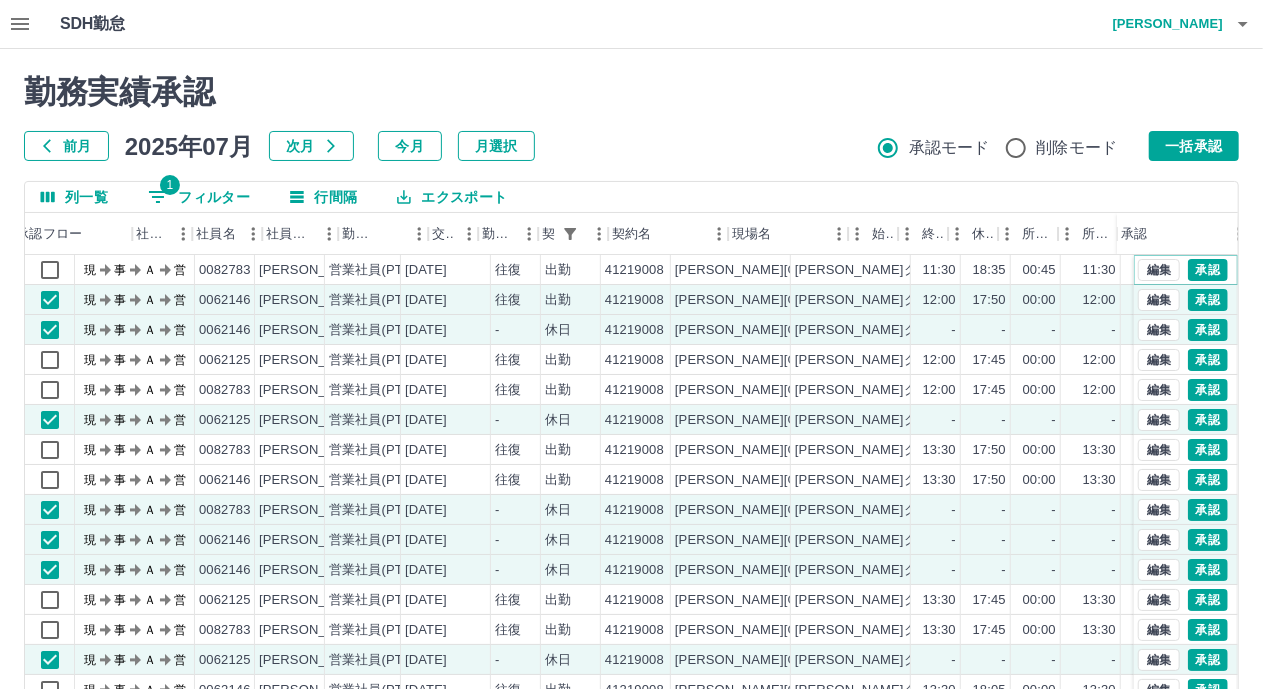 type 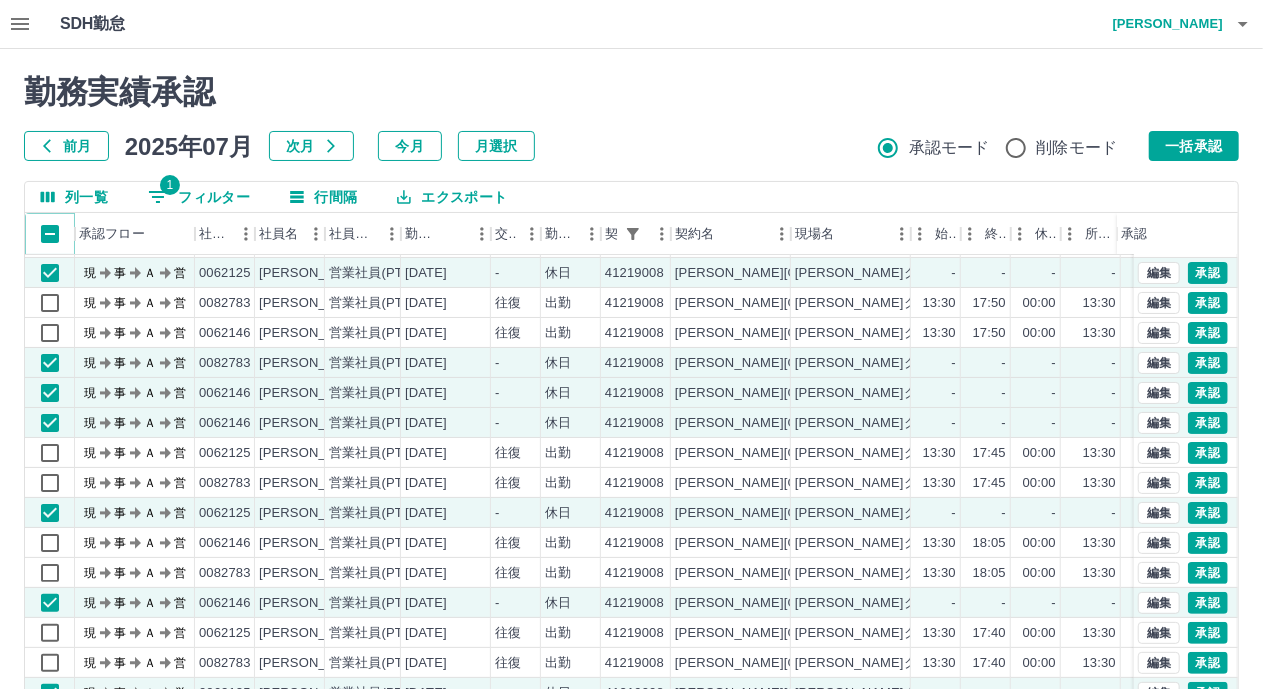 scroll, scrollTop: 0, scrollLeft: 0, axis: both 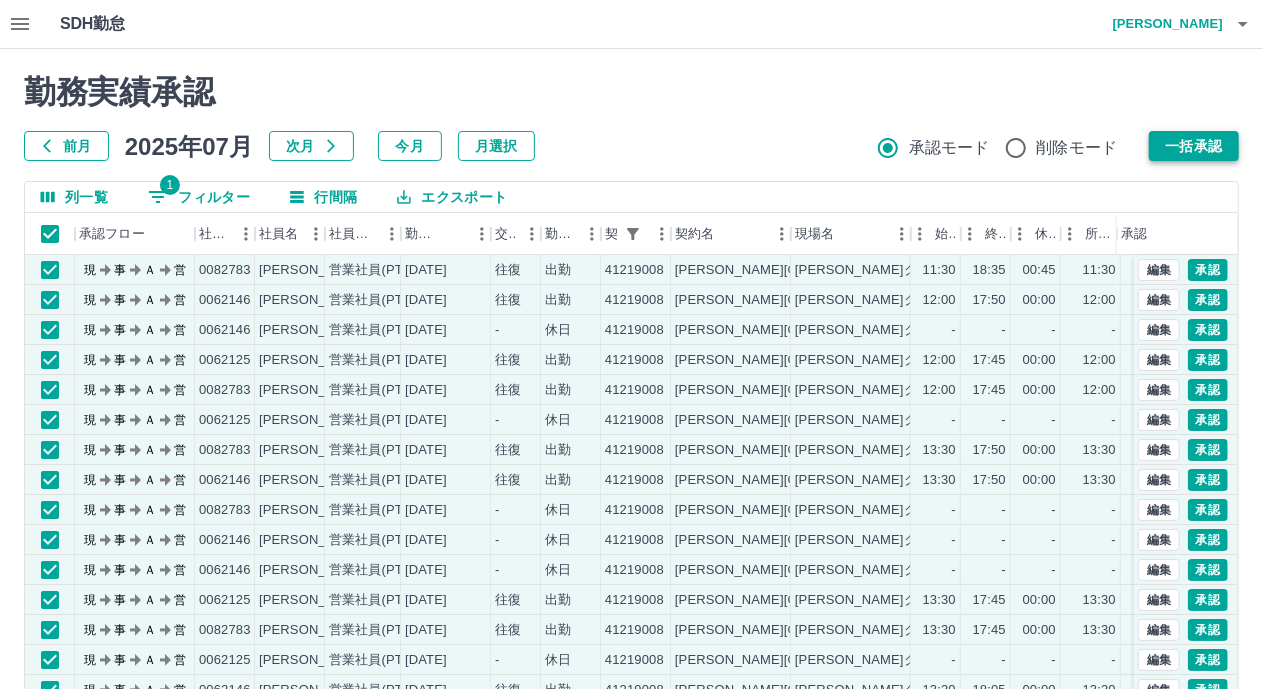 click on "一括承認" at bounding box center (1194, 146) 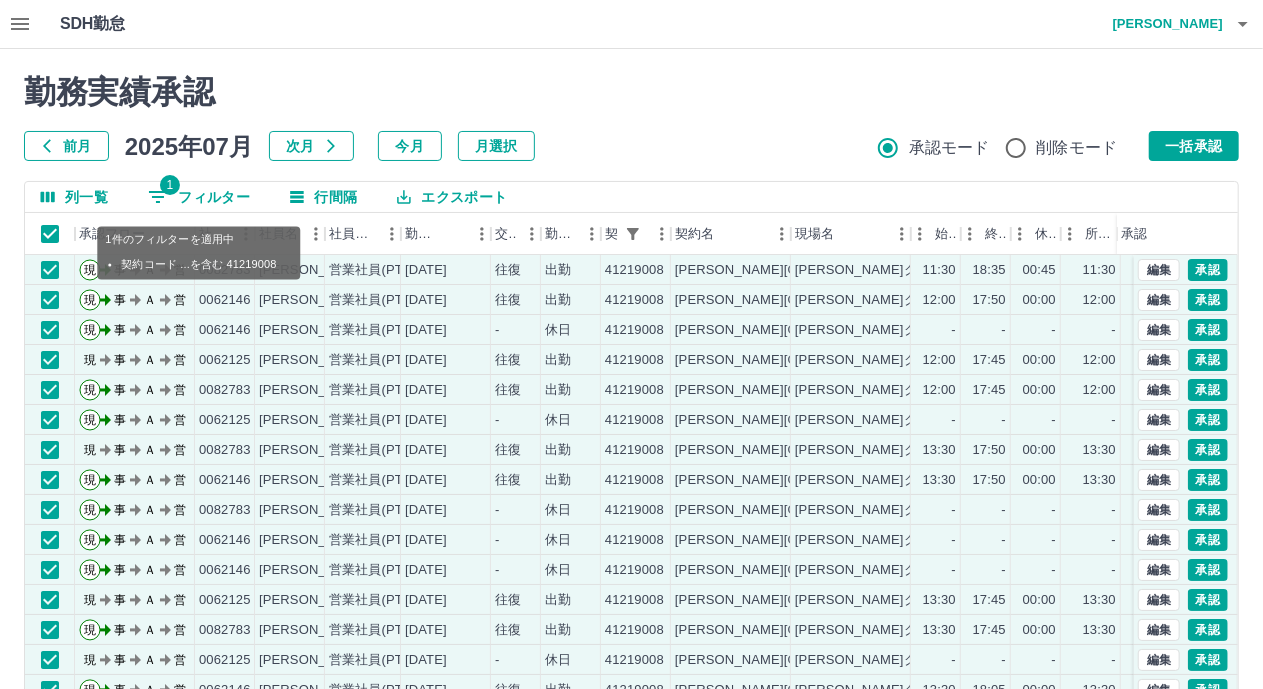 click on "1" at bounding box center [170, 185] 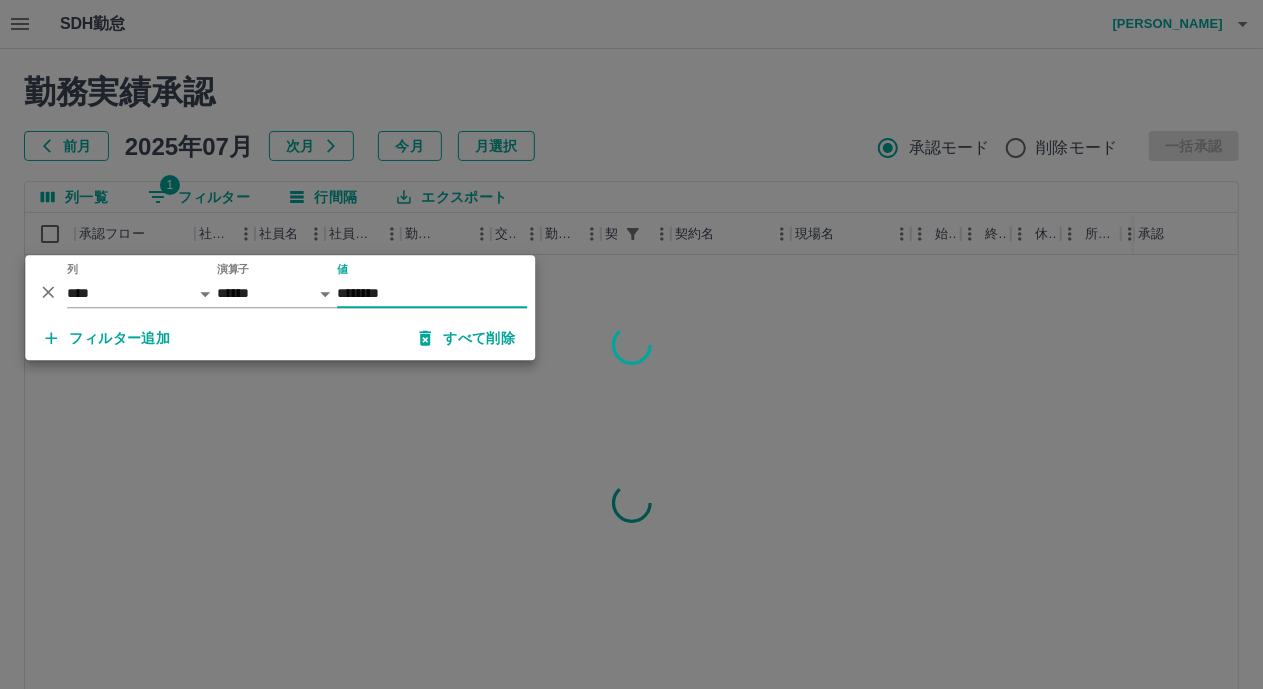 type on "********" 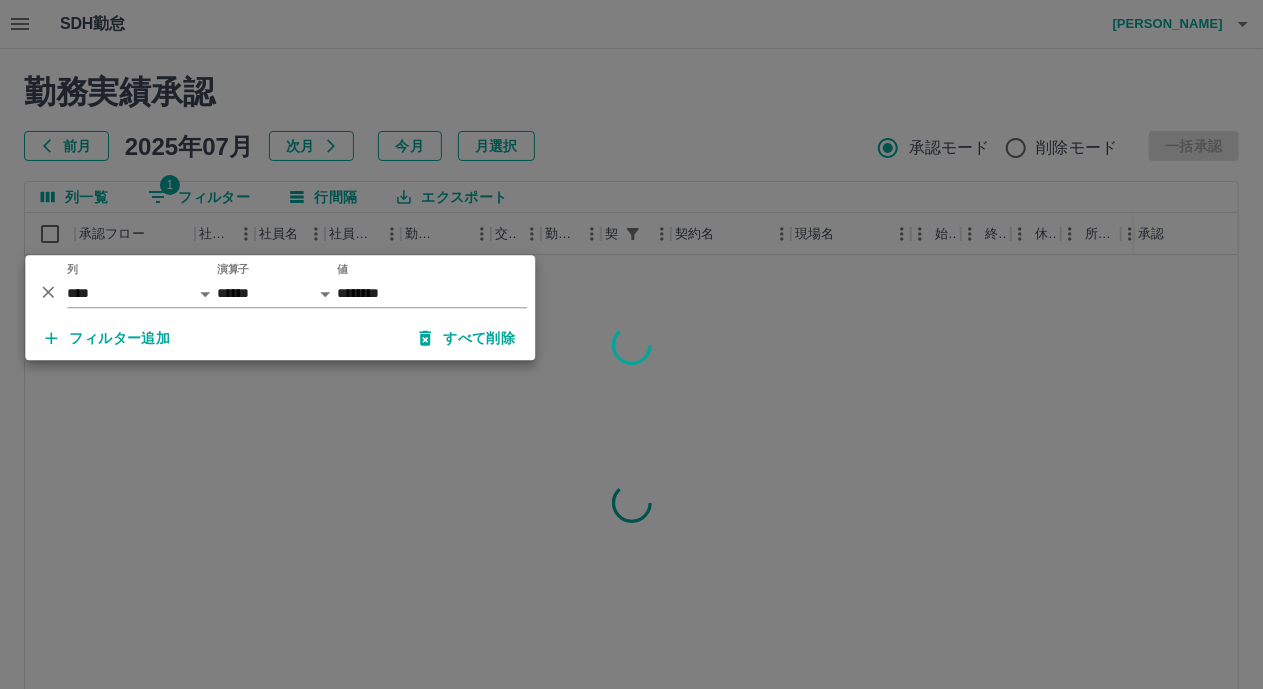 click at bounding box center [631, 344] 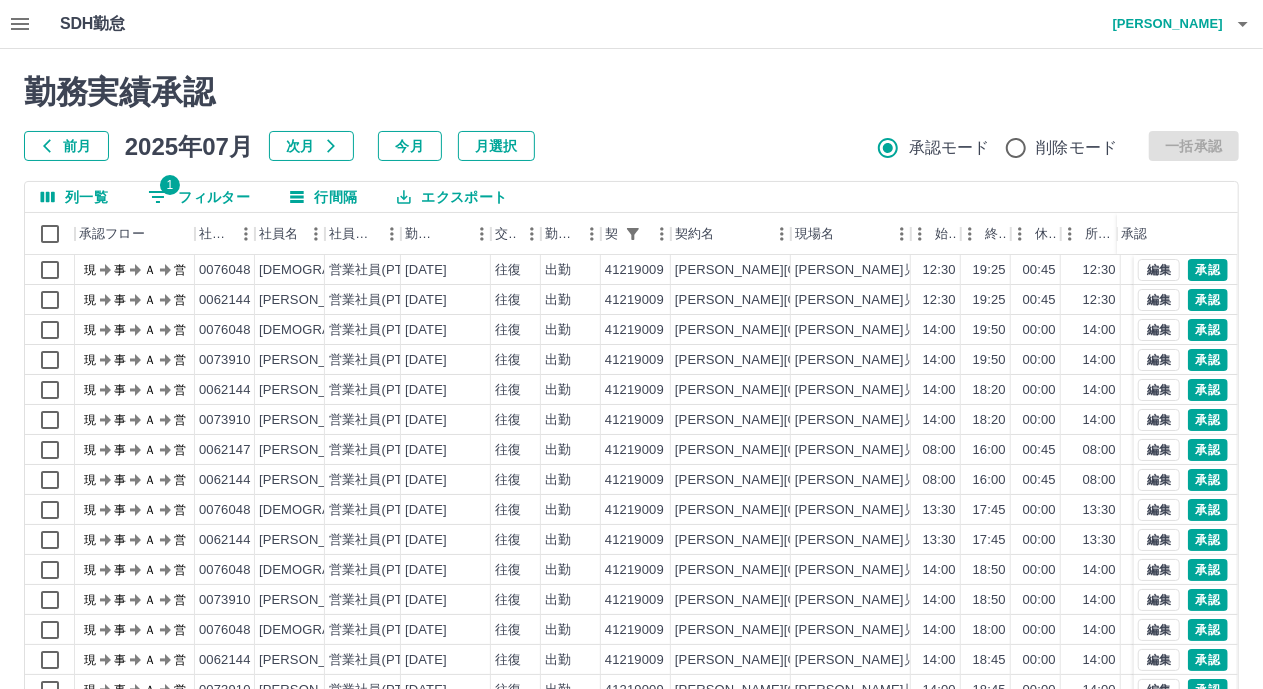 scroll, scrollTop: 13, scrollLeft: 0, axis: vertical 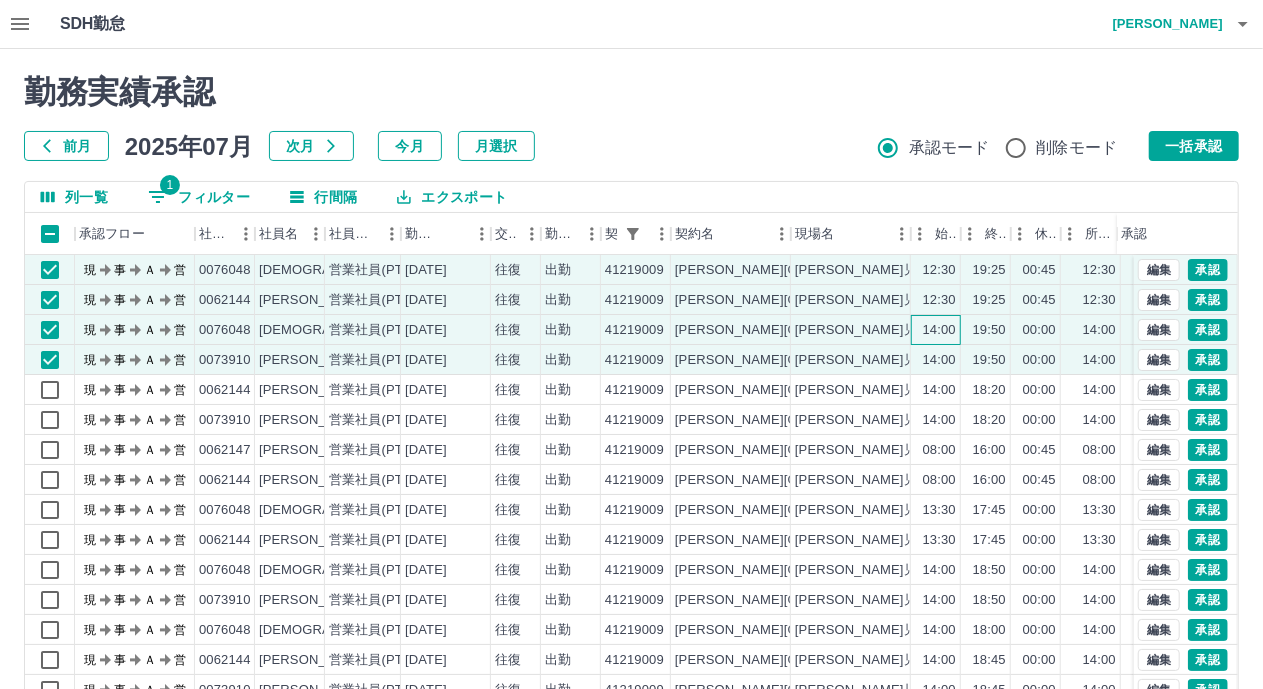click on "14:00" at bounding box center (936, 330) 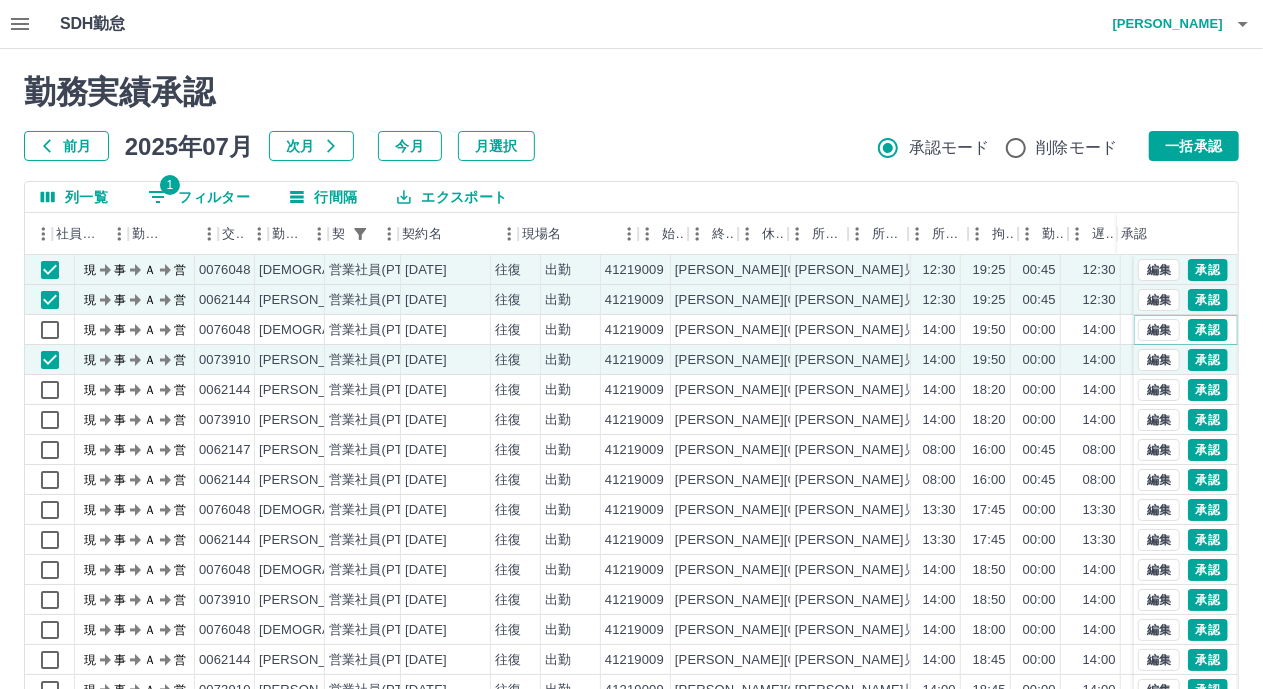 type 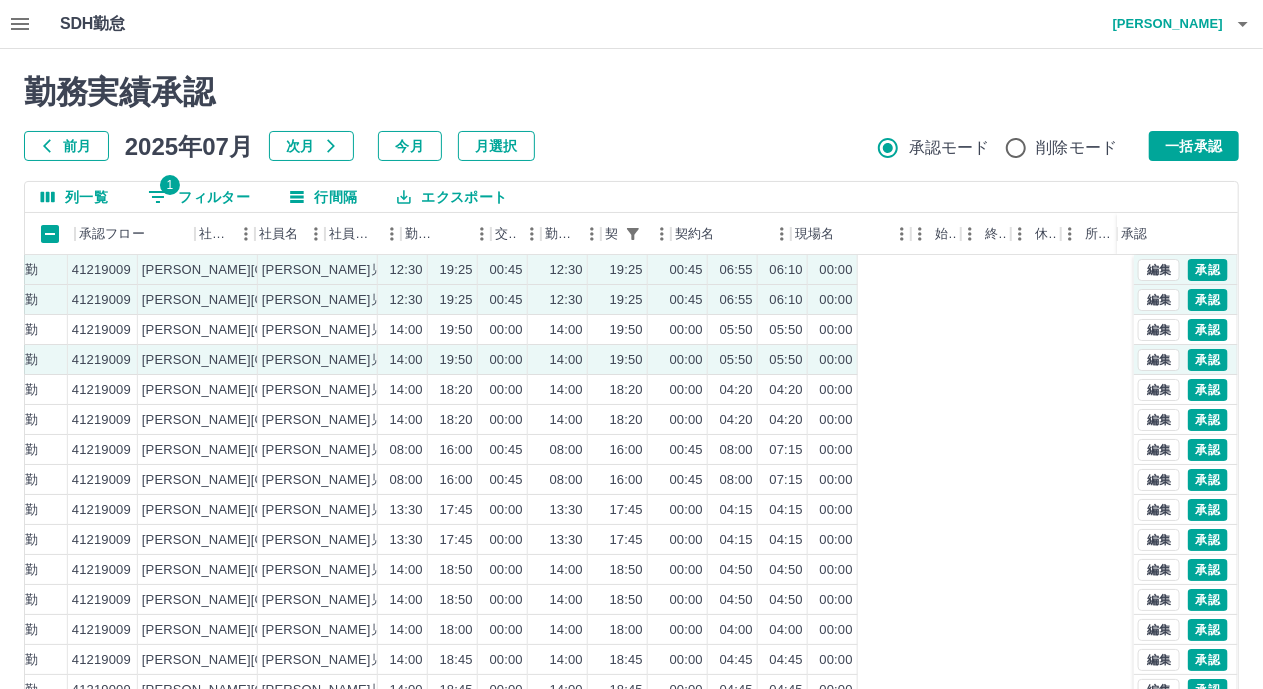 scroll, scrollTop: 0, scrollLeft: 0, axis: both 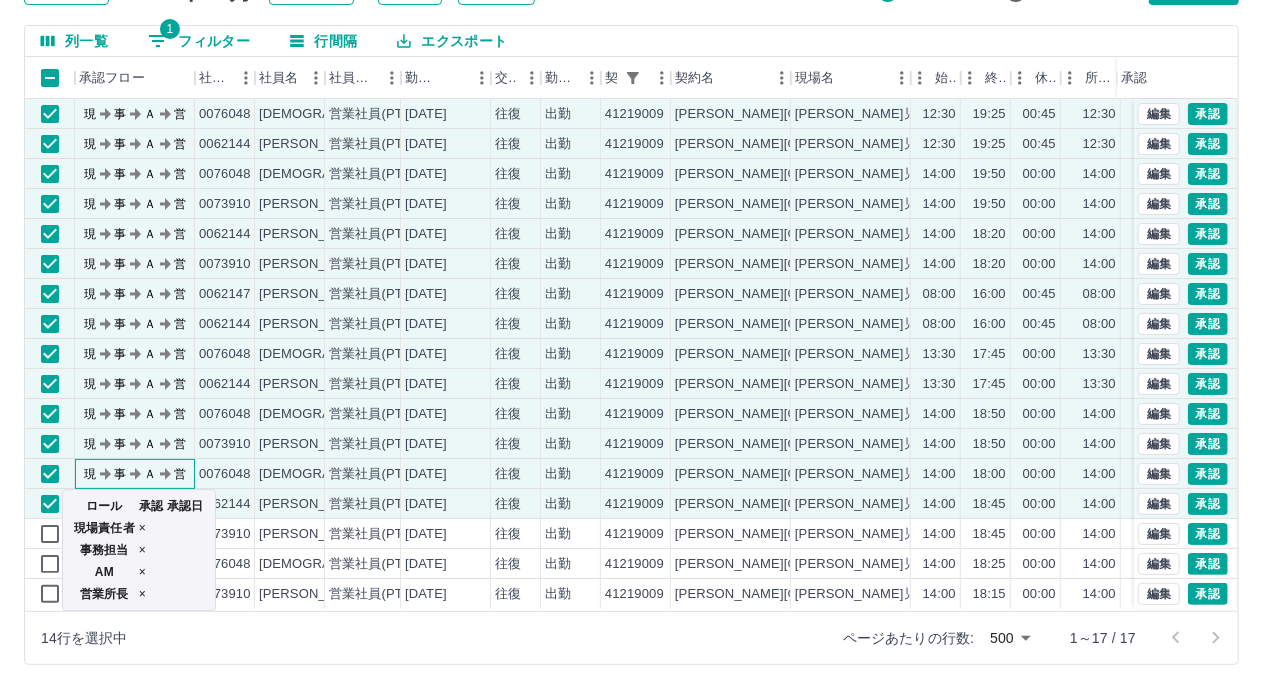 click on "営" 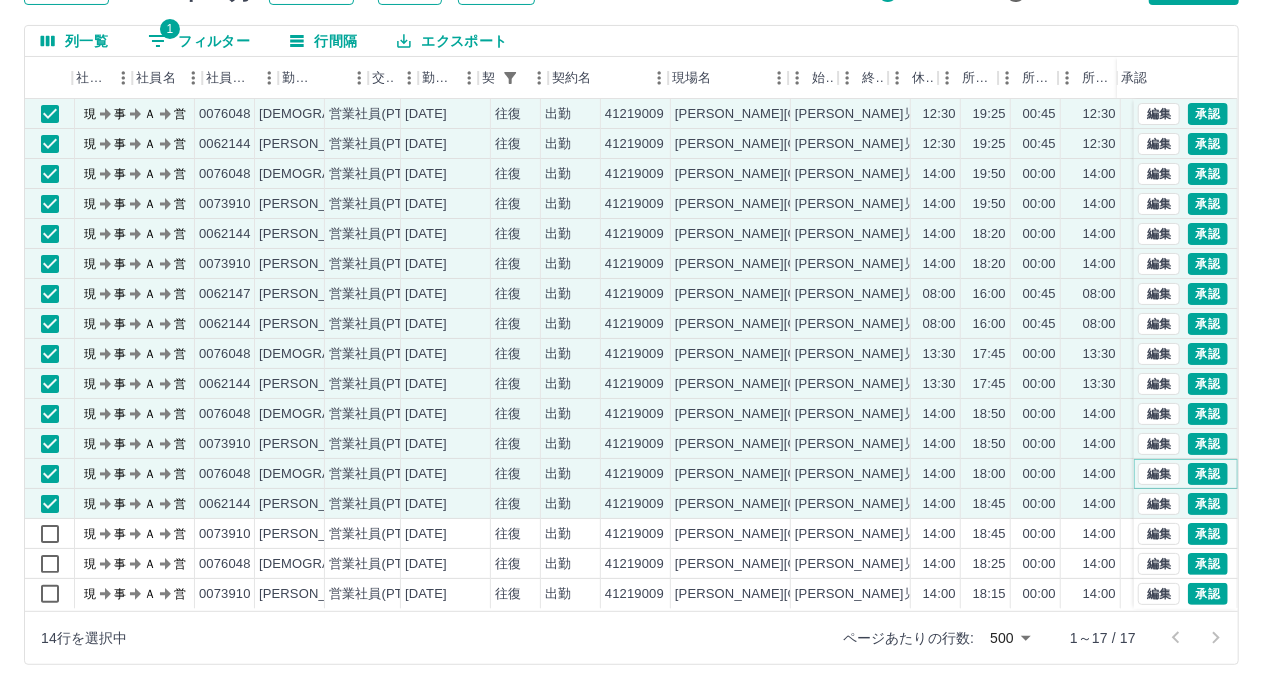 type 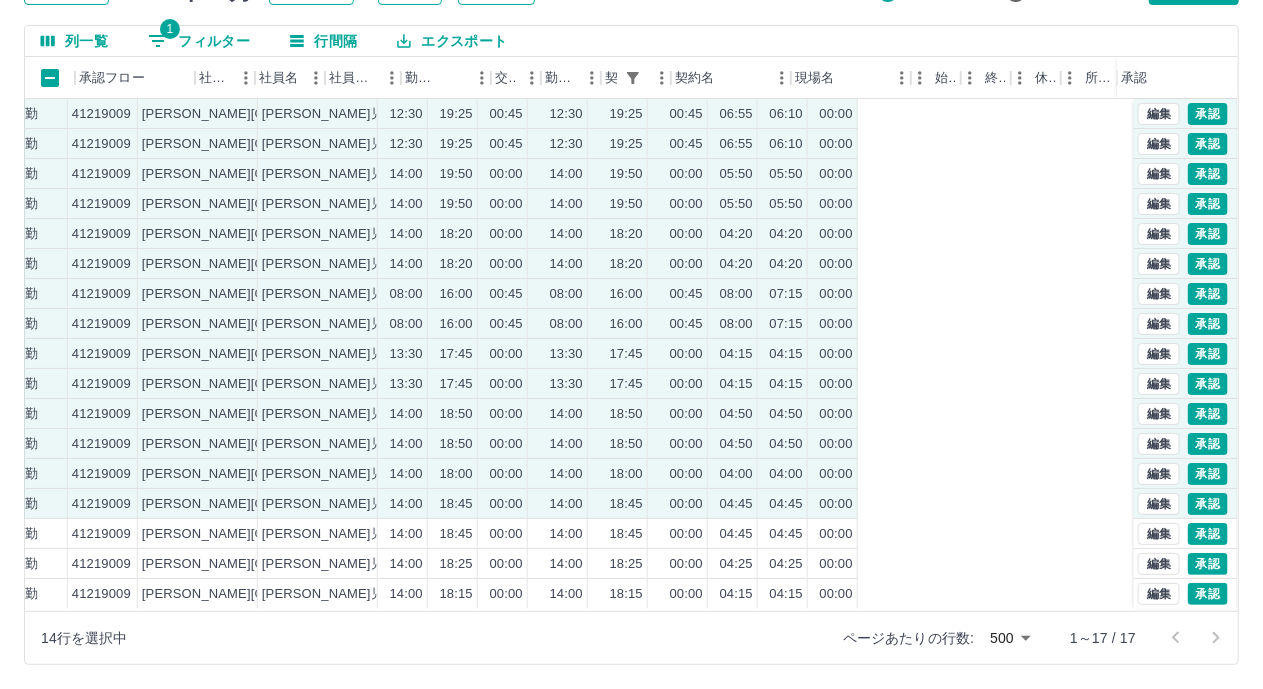 scroll, scrollTop: 13, scrollLeft: 0, axis: vertical 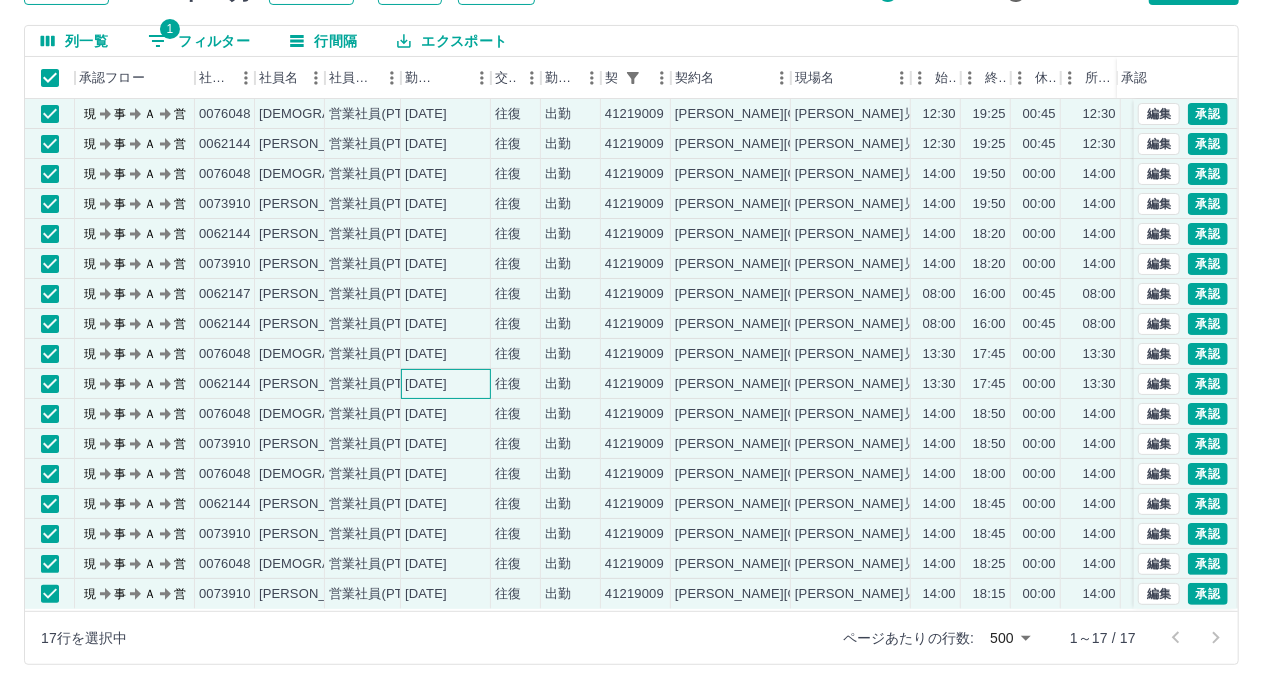 click on "2025-07-04" at bounding box center (426, 384) 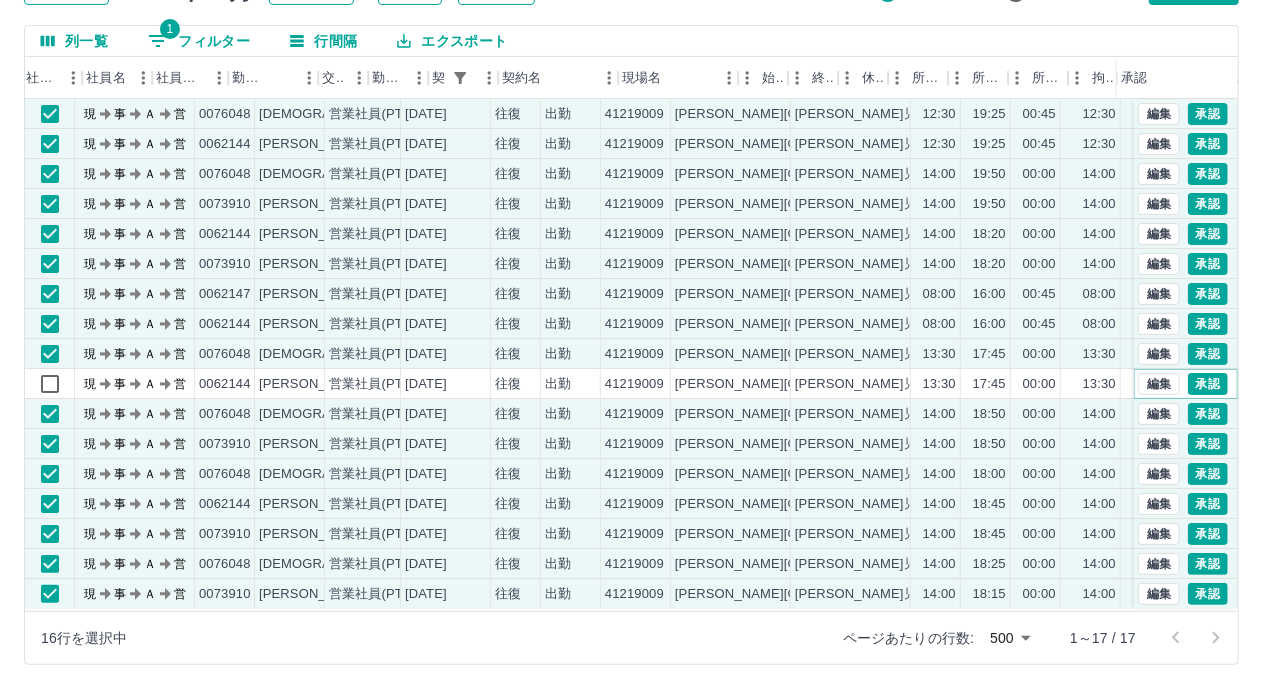 type 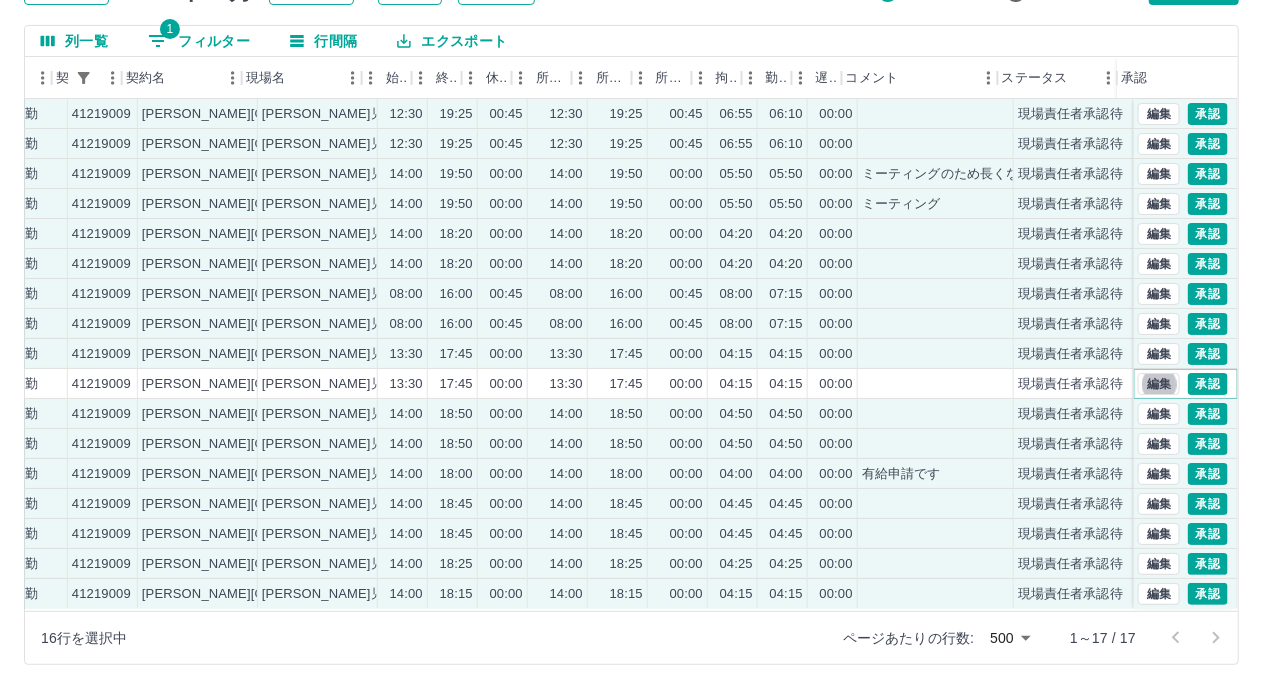 scroll, scrollTop: 13, scrollLeft: 549, axis: both 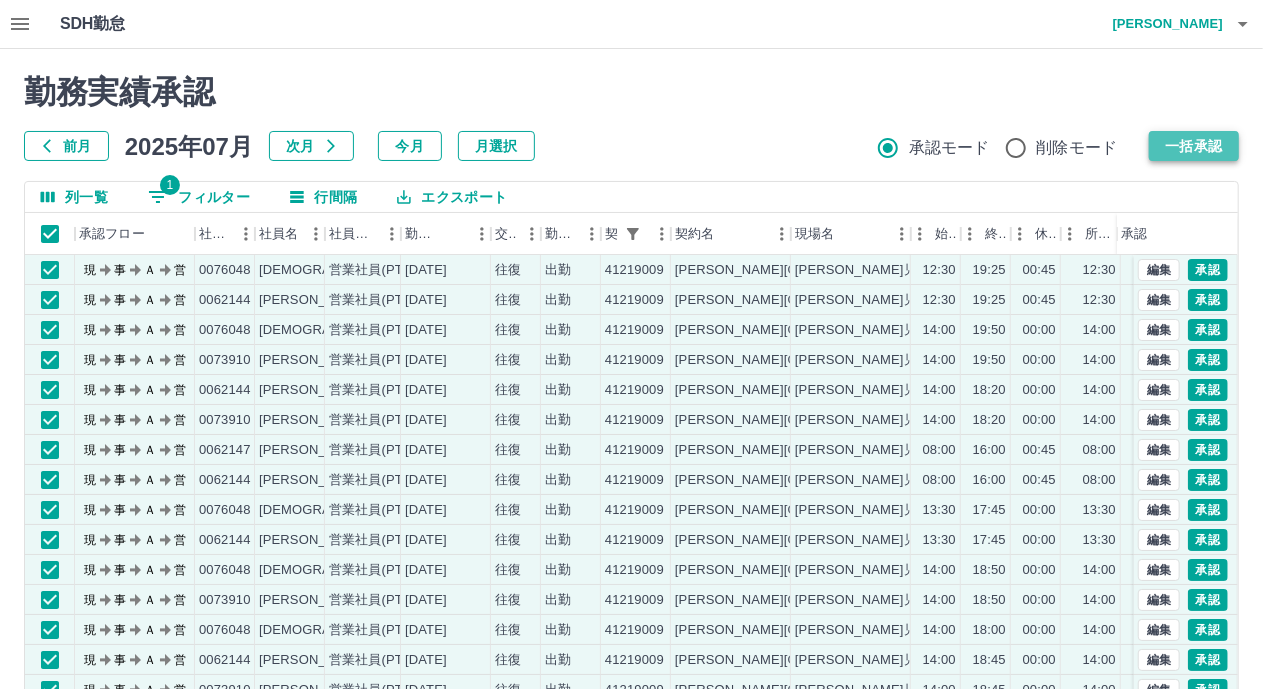 click on "一括承認" at bounding box center [1194, 146] 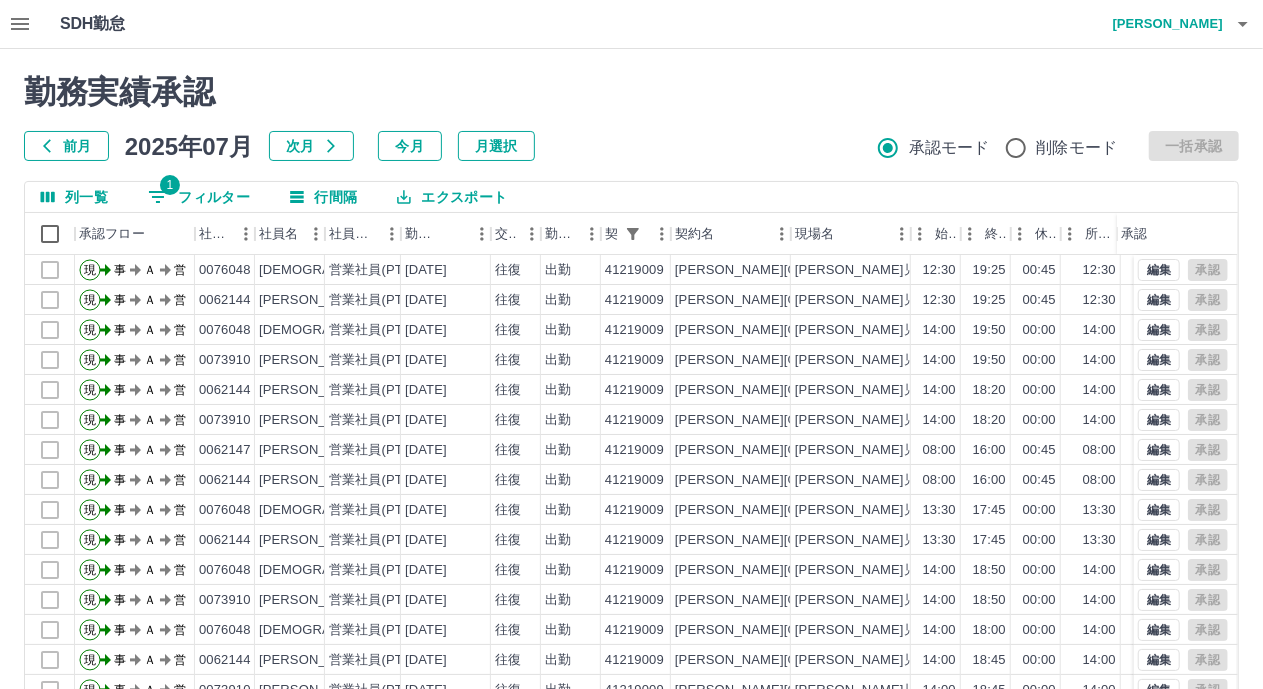 drag, startPoint x: 233, startPoint y: 199, endPoint x: 280, endPoint y: 204, distance: 47.26521 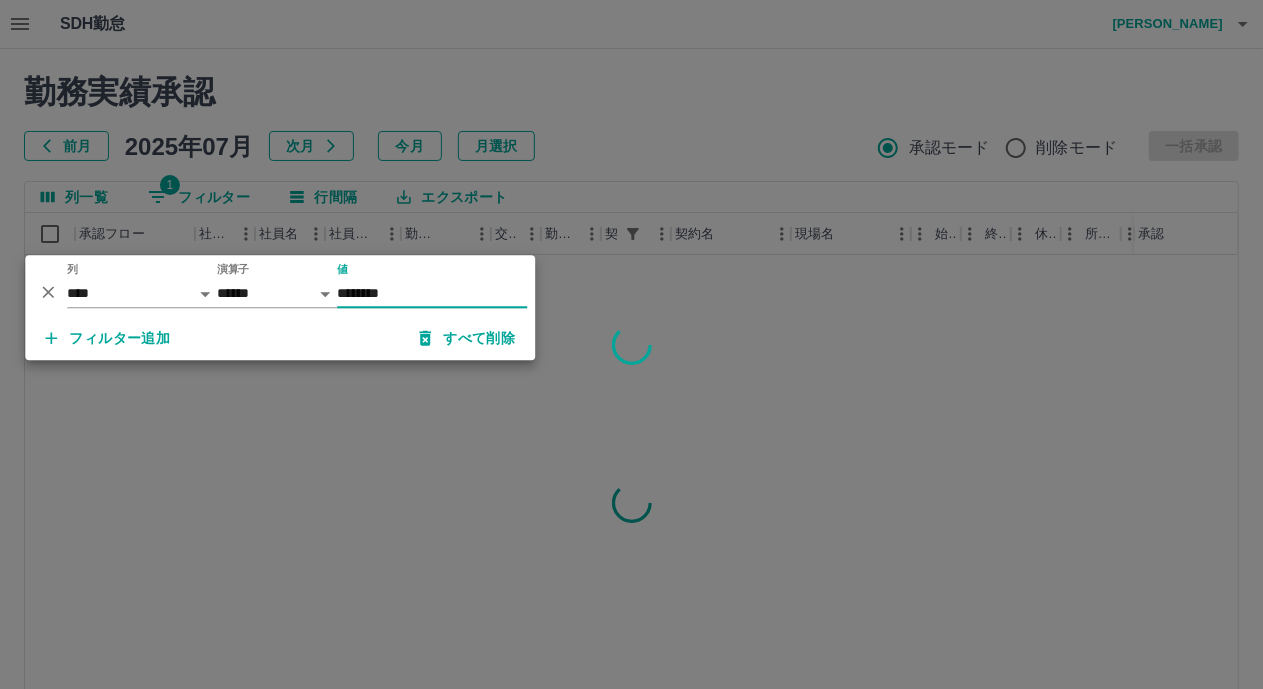 type on "********" 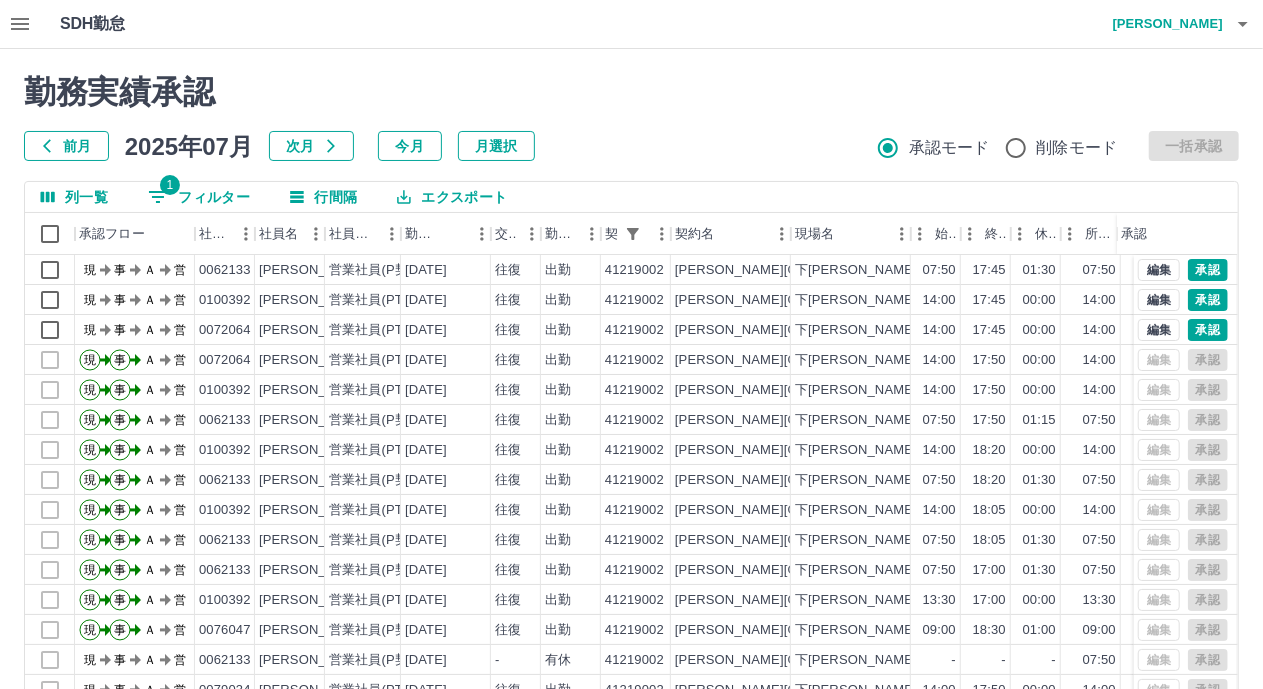 scroll, scrollTop: 13, scrollLeft: 0, axis: vertical 